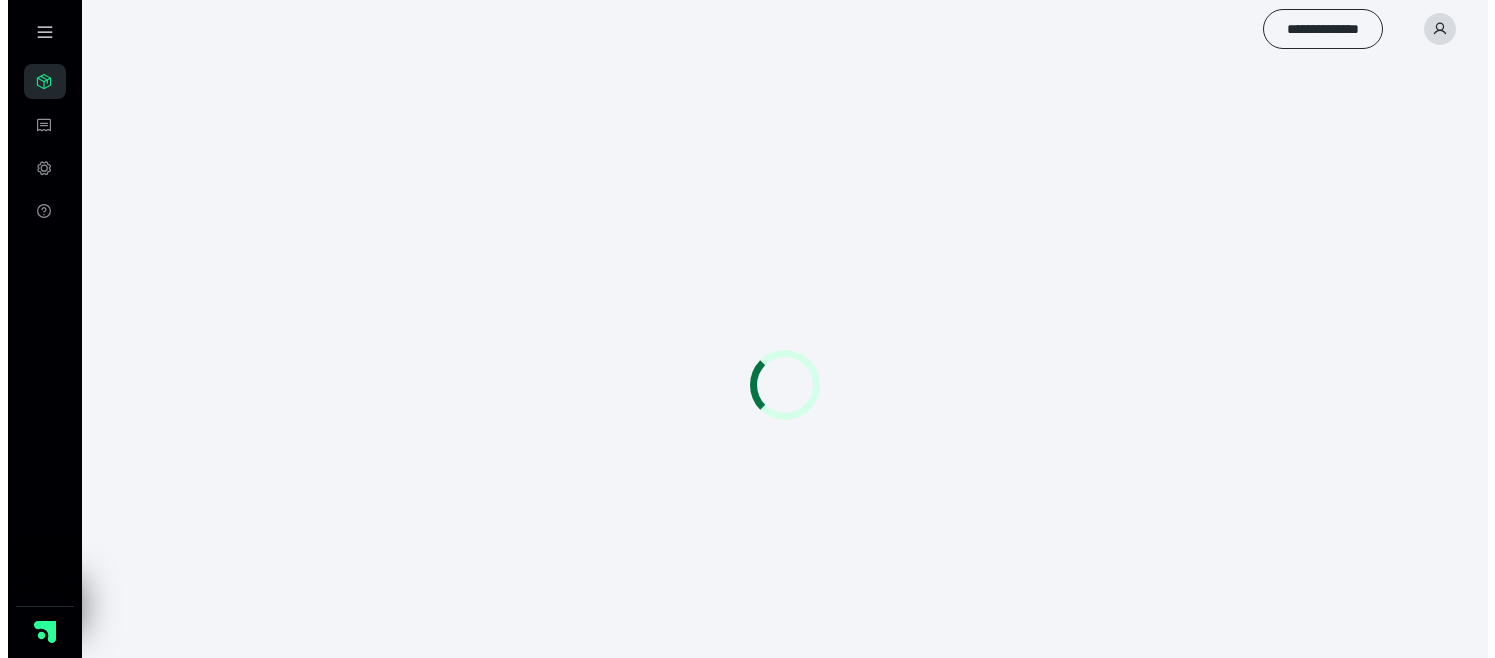 scroll, scrollTop: 0, scrollLeft: 0, axis: both 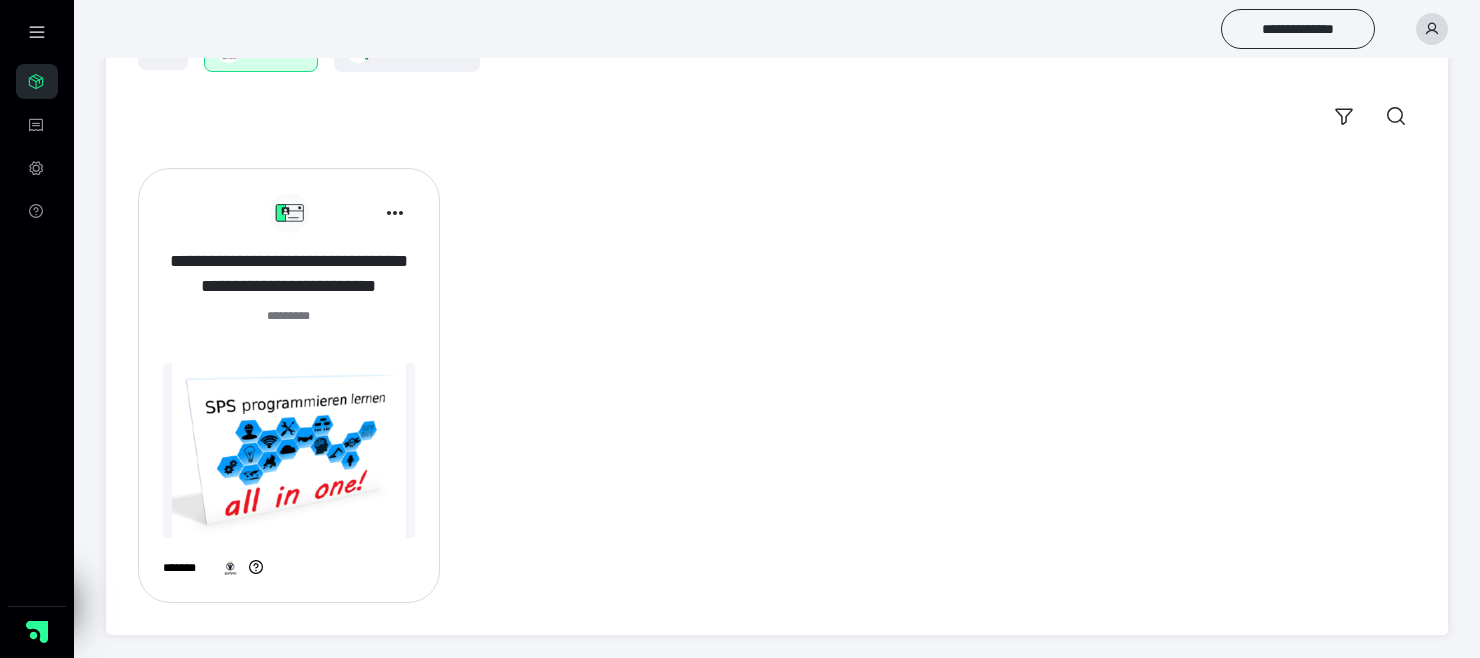 click on "**********" at bounding box center (289, 274) 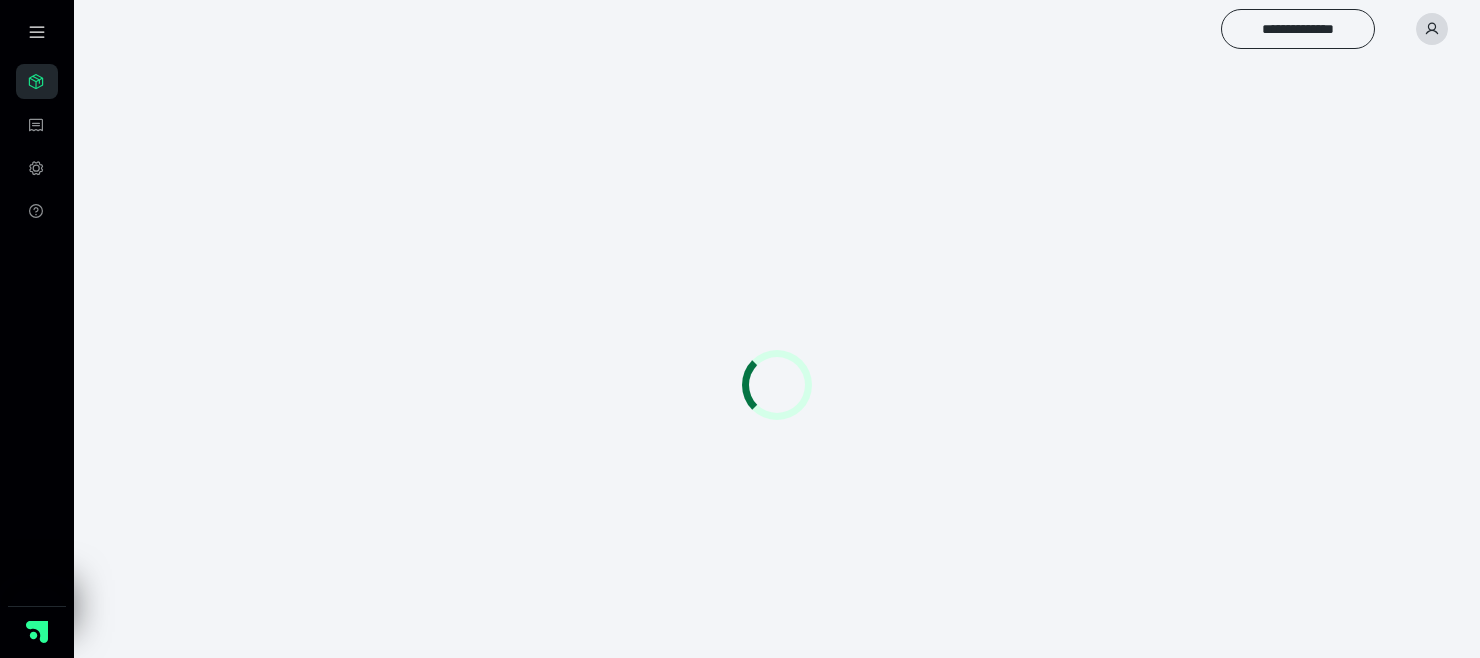 scroll, scrollTop: 0, scrollLeft: 0, axis: both 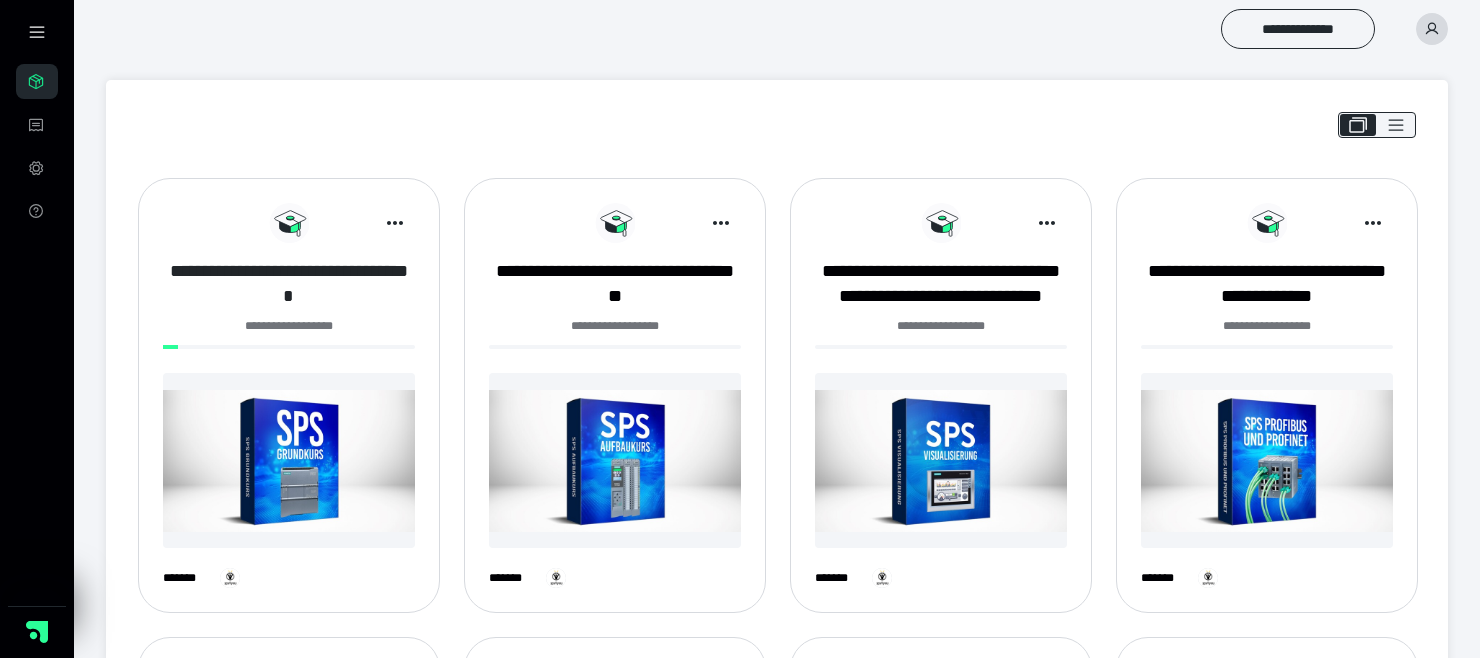 click on "**********" at bounding box center (289, 284) 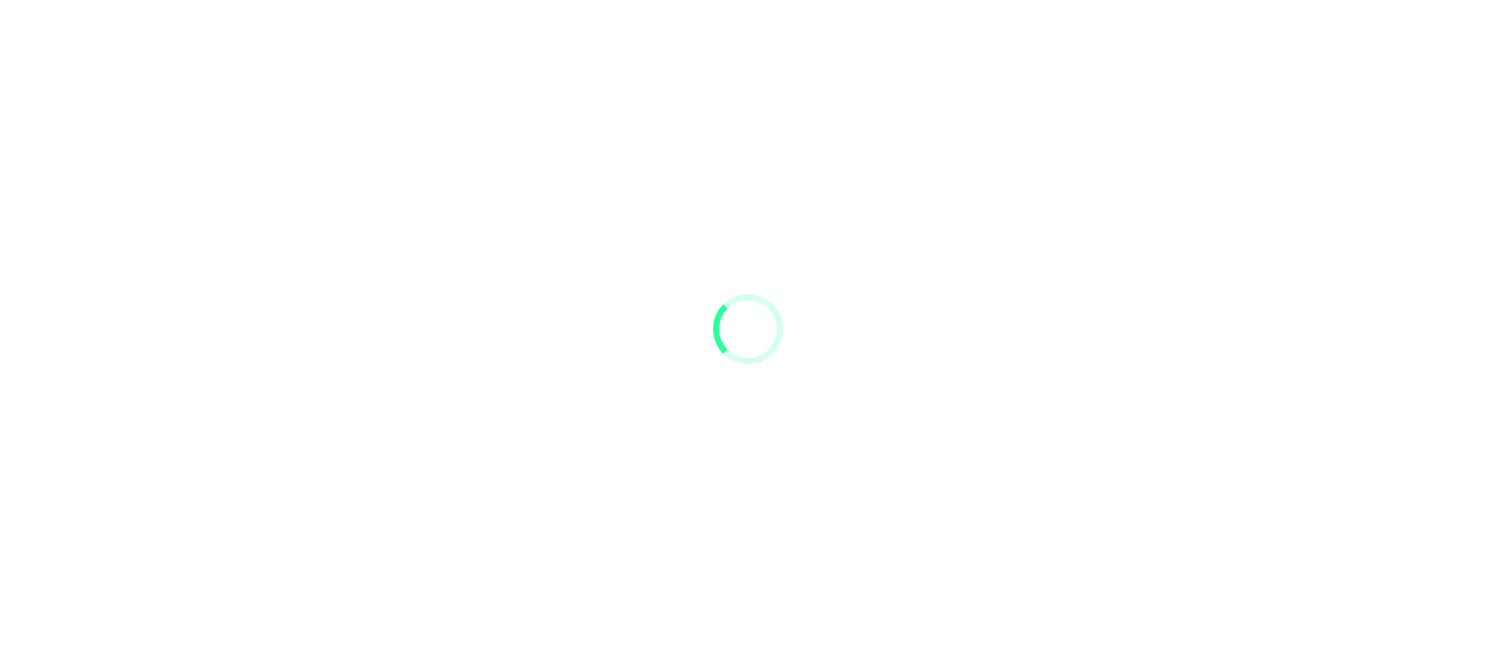 scroll, scrollTop: 0, scrollLeft: 0, axis: both 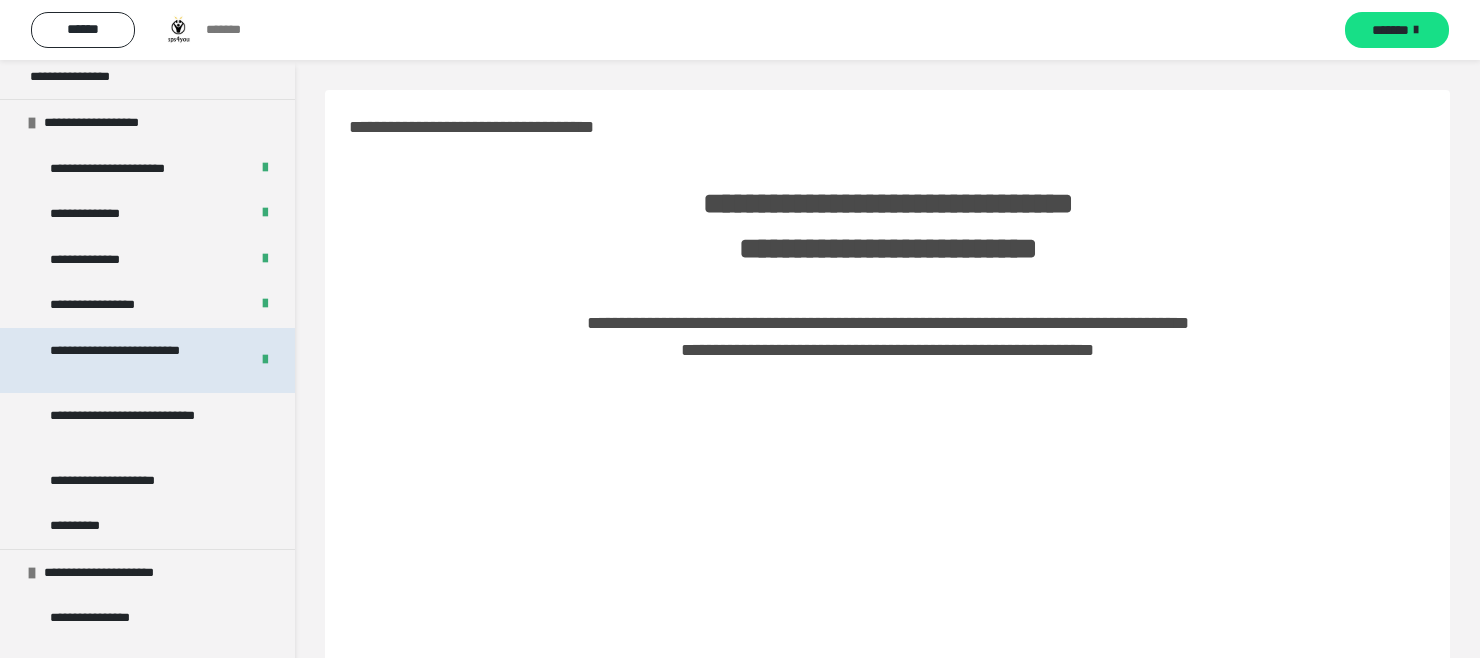 click on "**********" at bounding box center (134, 360) 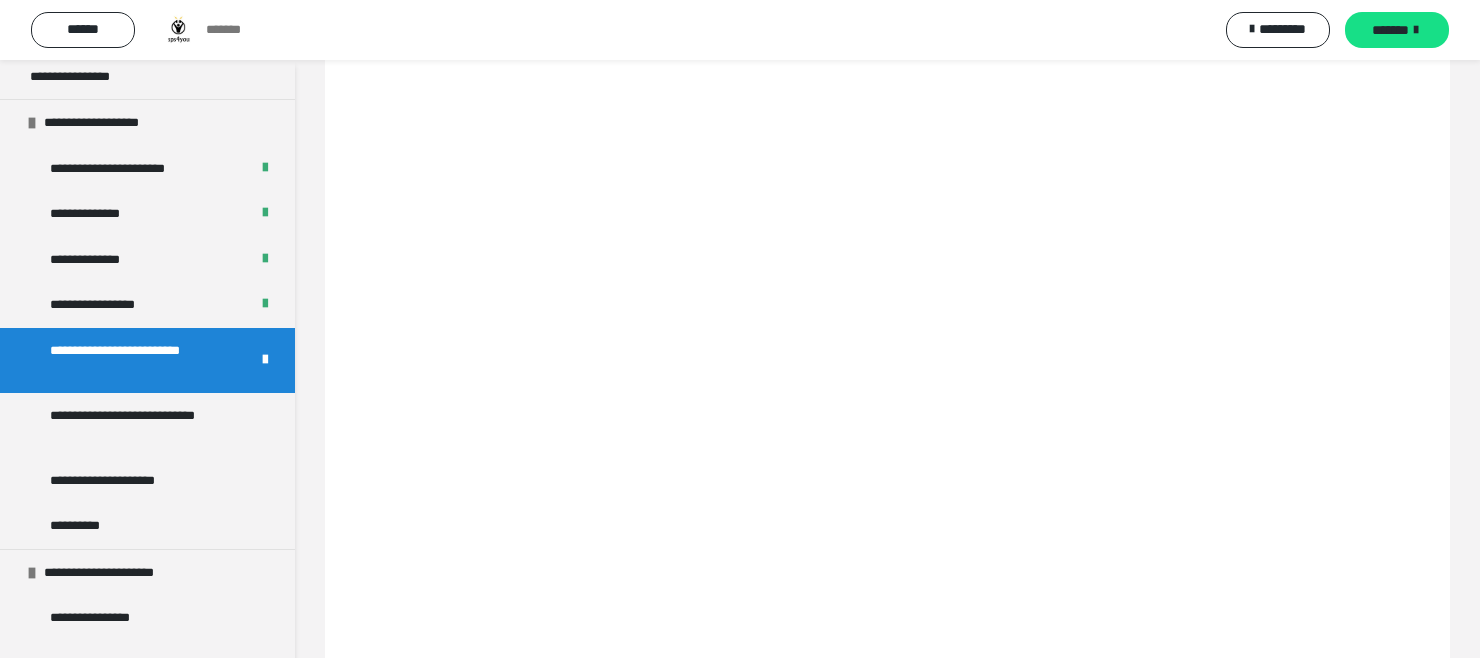 scroll, scrollTop: 434, scrollLeft: 0, axis: vertical 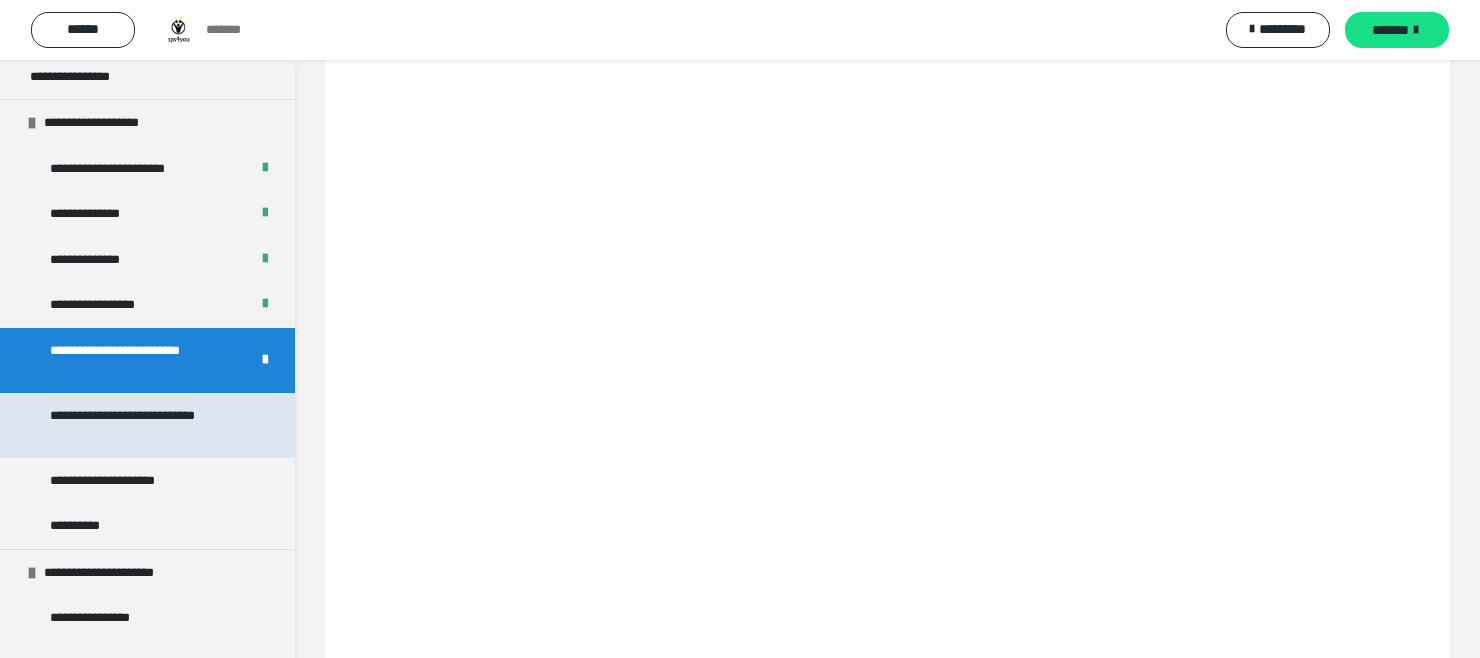 click on "**********" at bounding box center [142, 425] 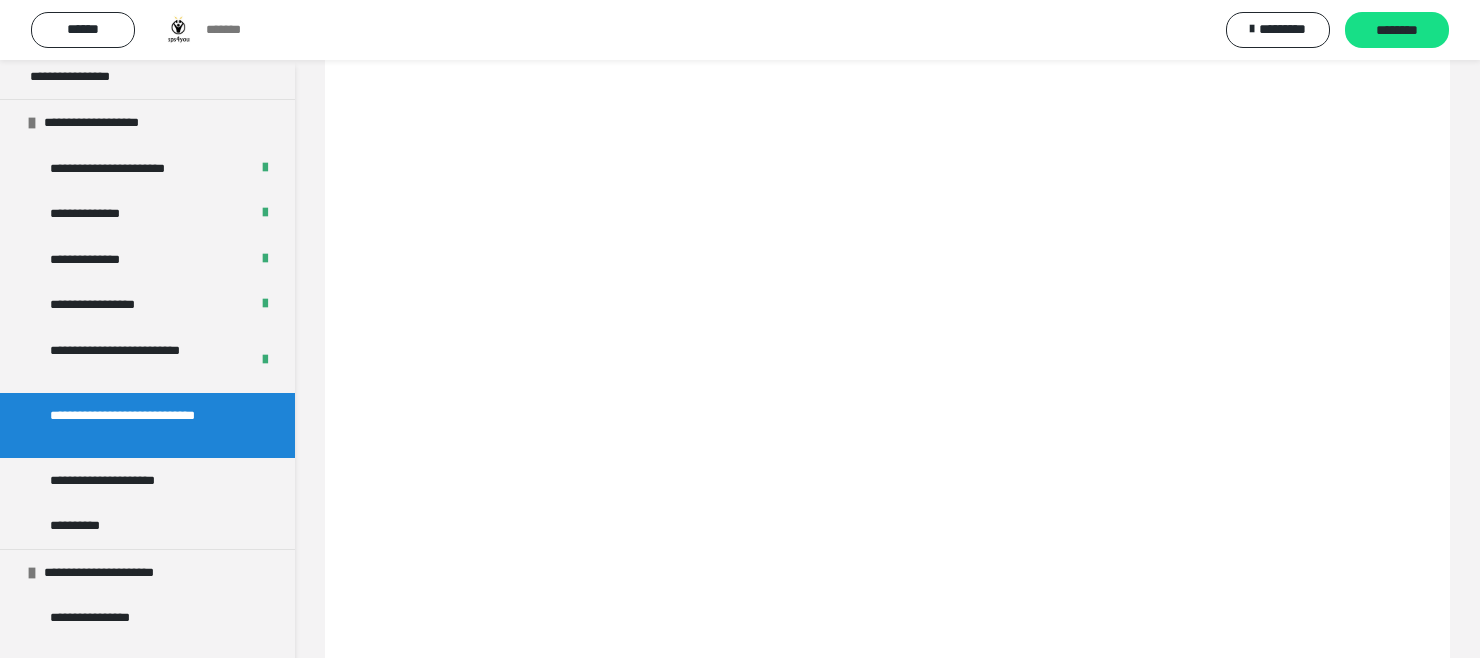scroll, scrollTop: 1000, scrollLeft: 0, axis: vertical 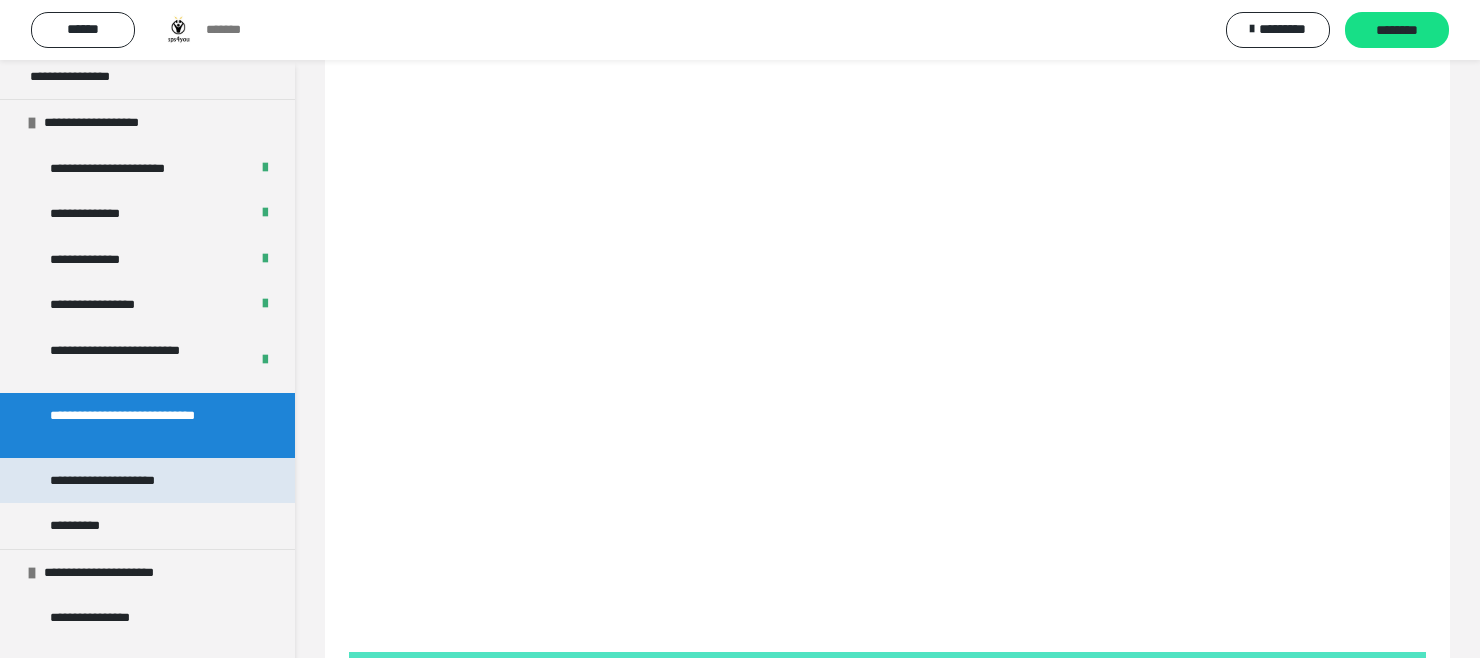 click on "**********" at bounding box center [126, 481] 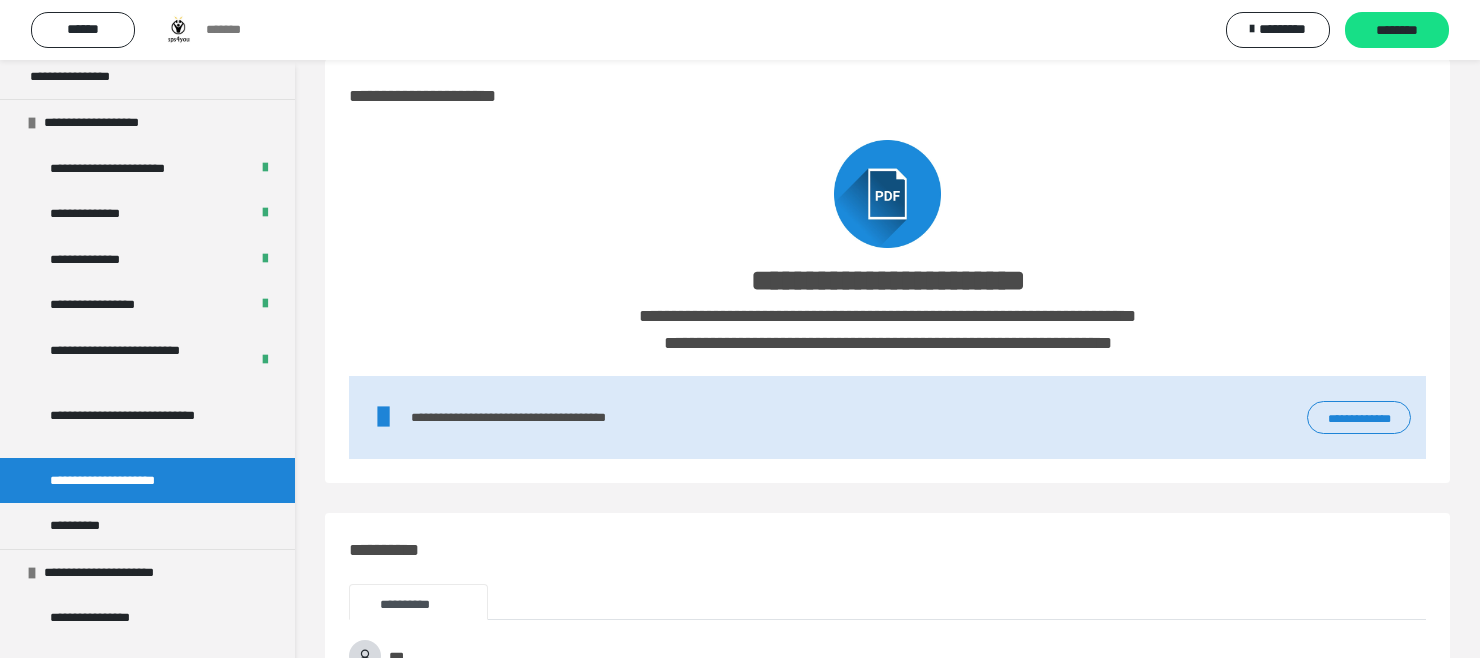 scroll, scrollTop: 0, scrollLeft: 0, axis: both 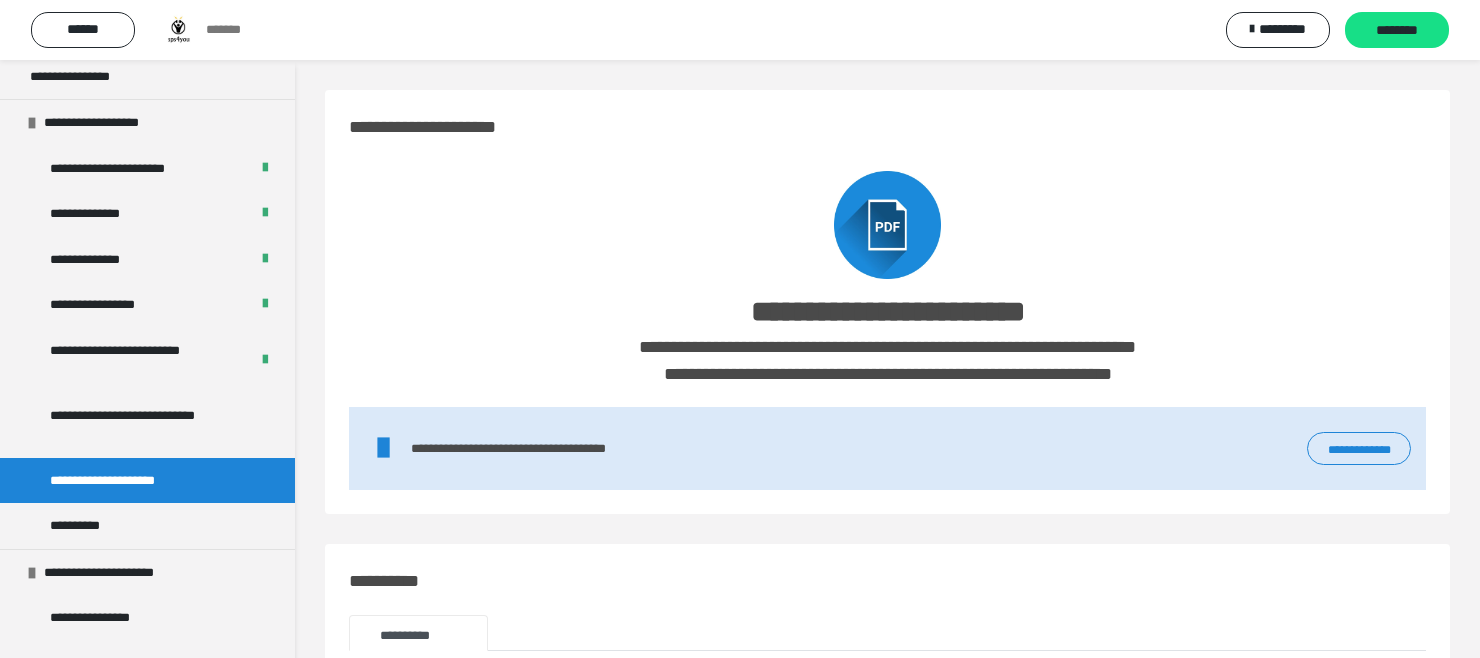 click on "**********" at bounding box center [1359, 449] 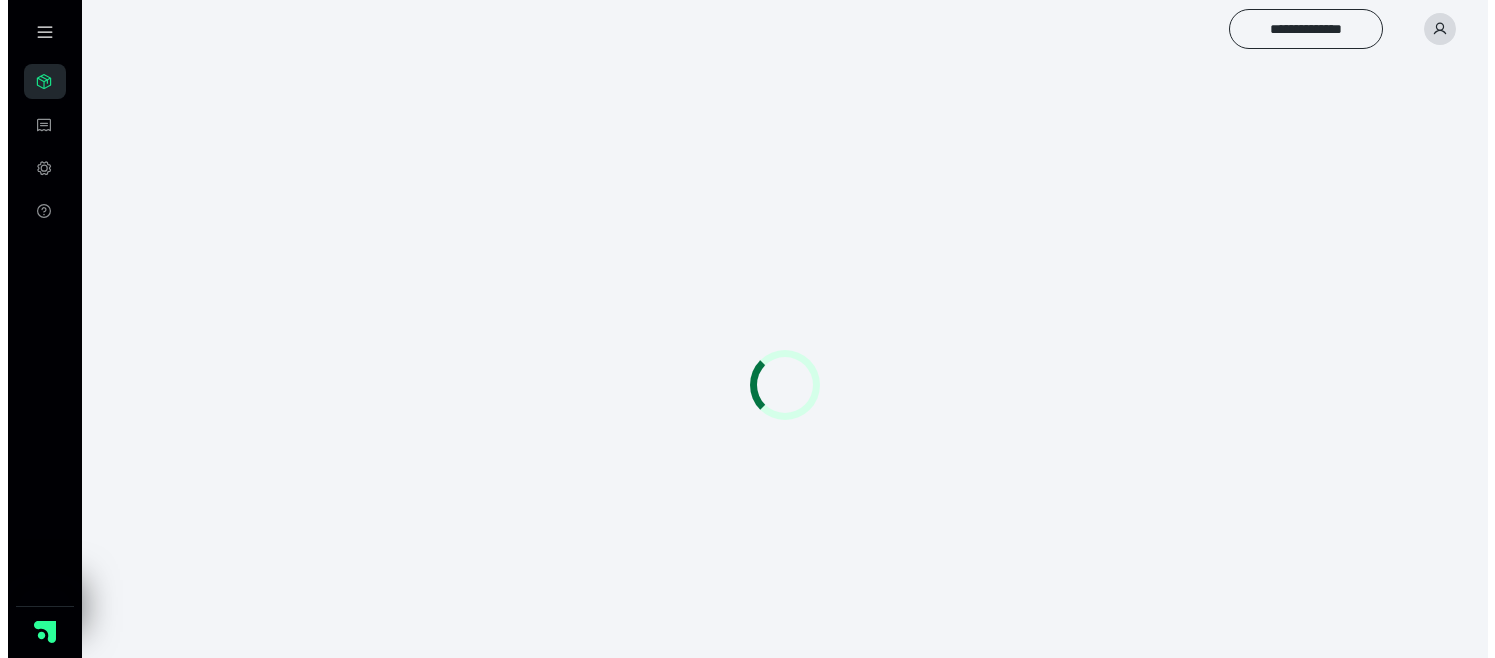 scroll, scrollTop: 0, scrollLeft: 0, axis: both 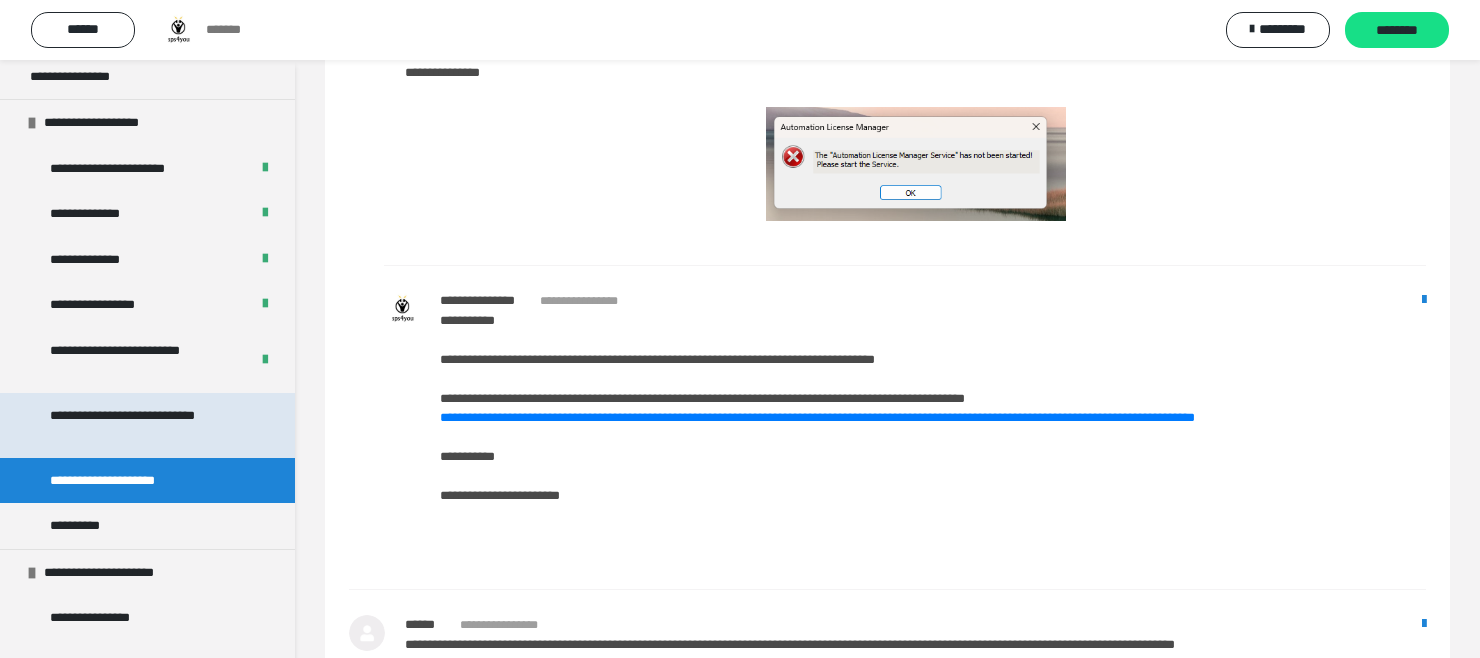 click on "**********" at bounding box center (142, 425) 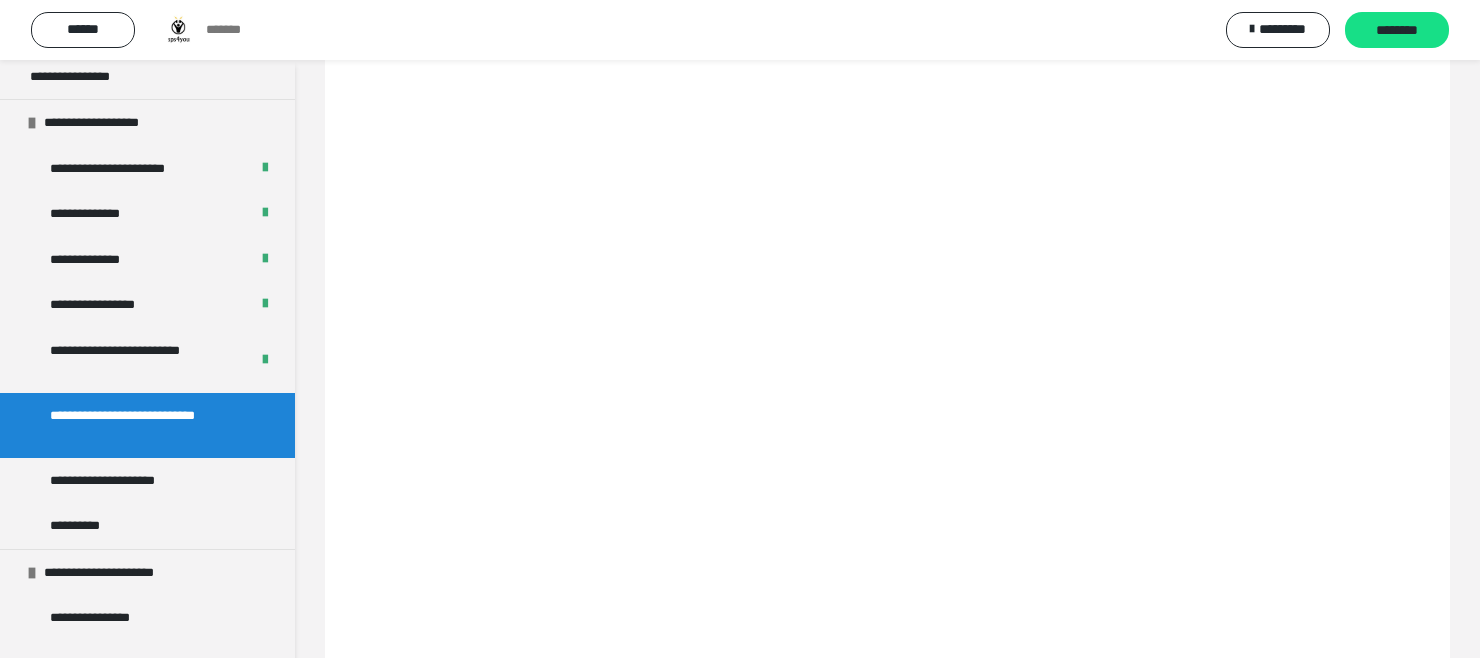 scroll, scrollTop: 1000, scrollLeft: 0, axis: vertical 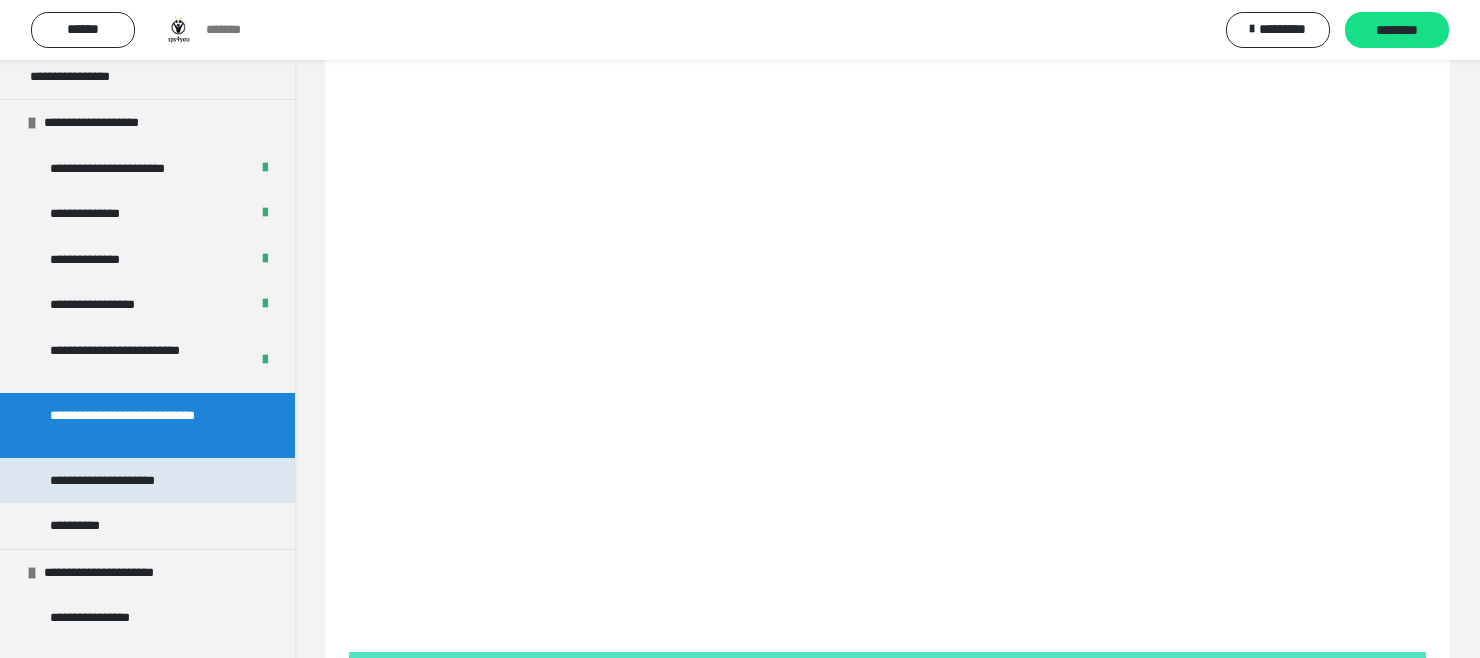 click on "**********" at bounding box center (126, 481) 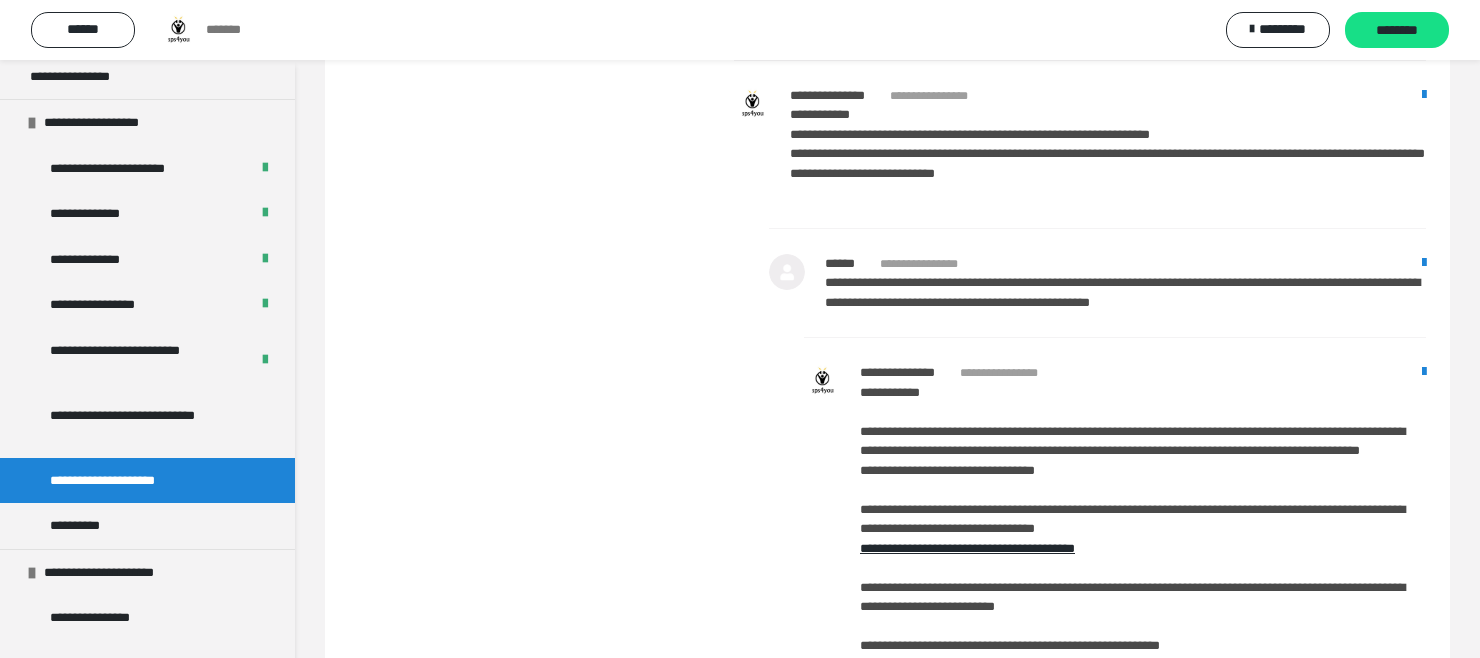 scroll, scrollTop: 3200, scrollLeft: 0, axis: vertical 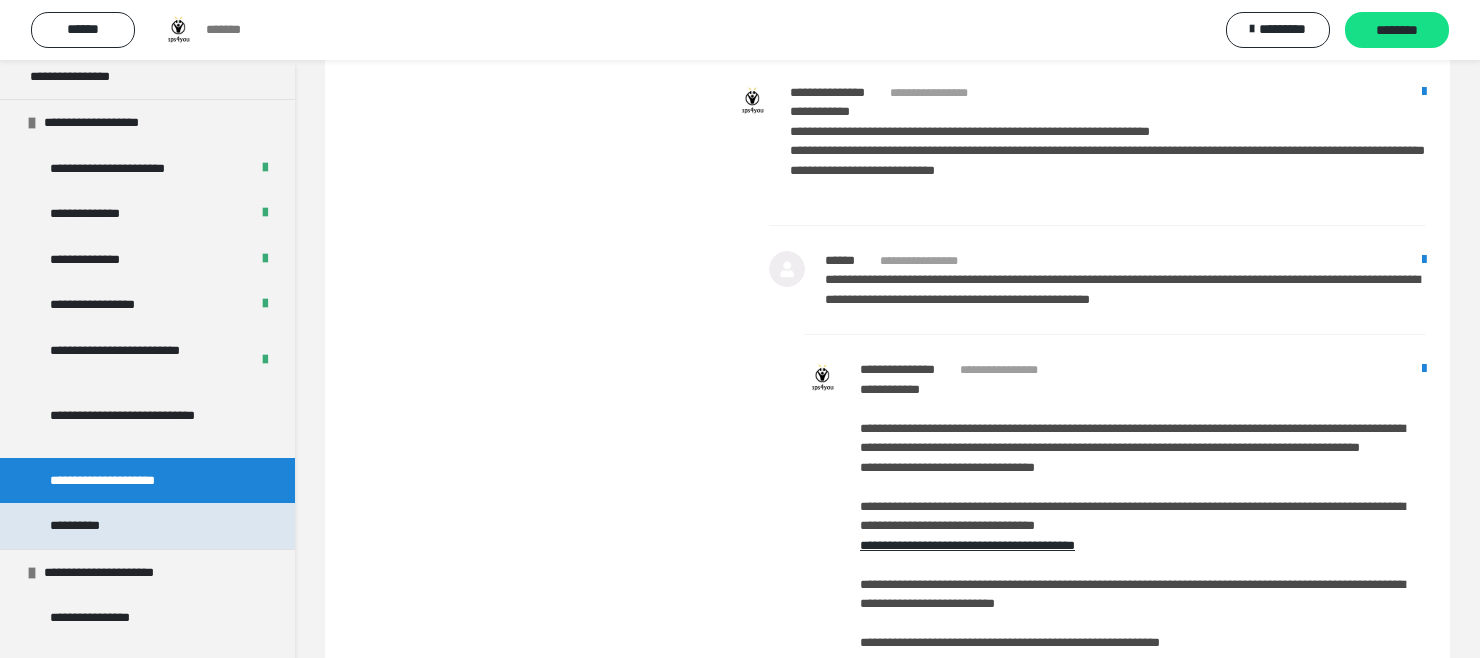 click on "**********" at bounding box center [147, 526] 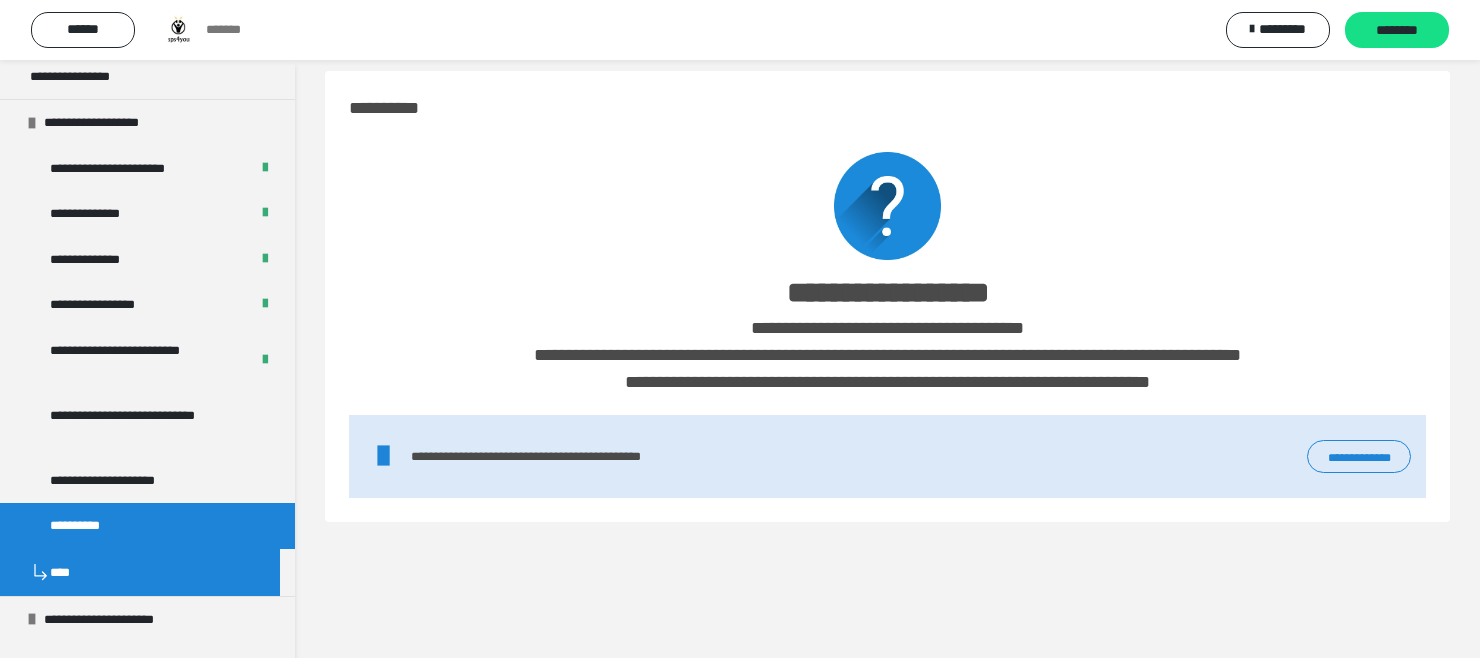 scroll, scrollTop: 0, scrollLeft: 0, axis: both 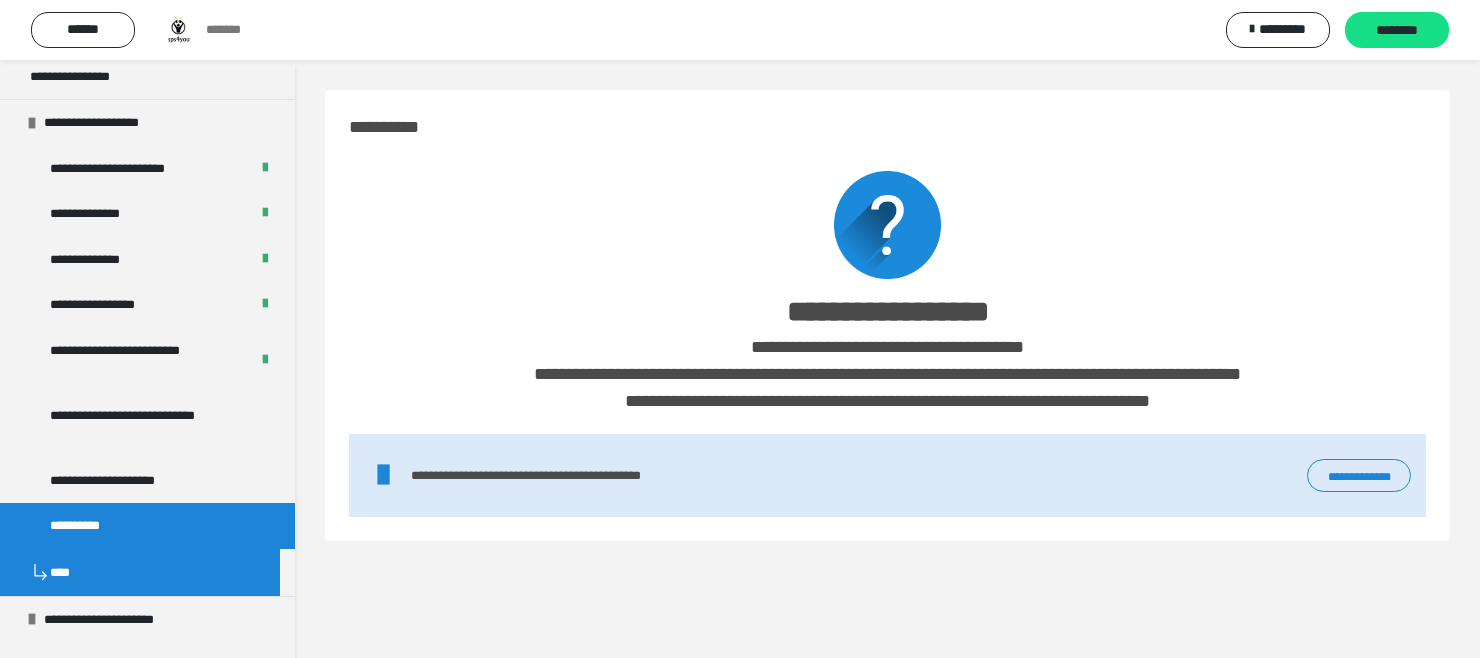 click at bounding box center [888, 225] 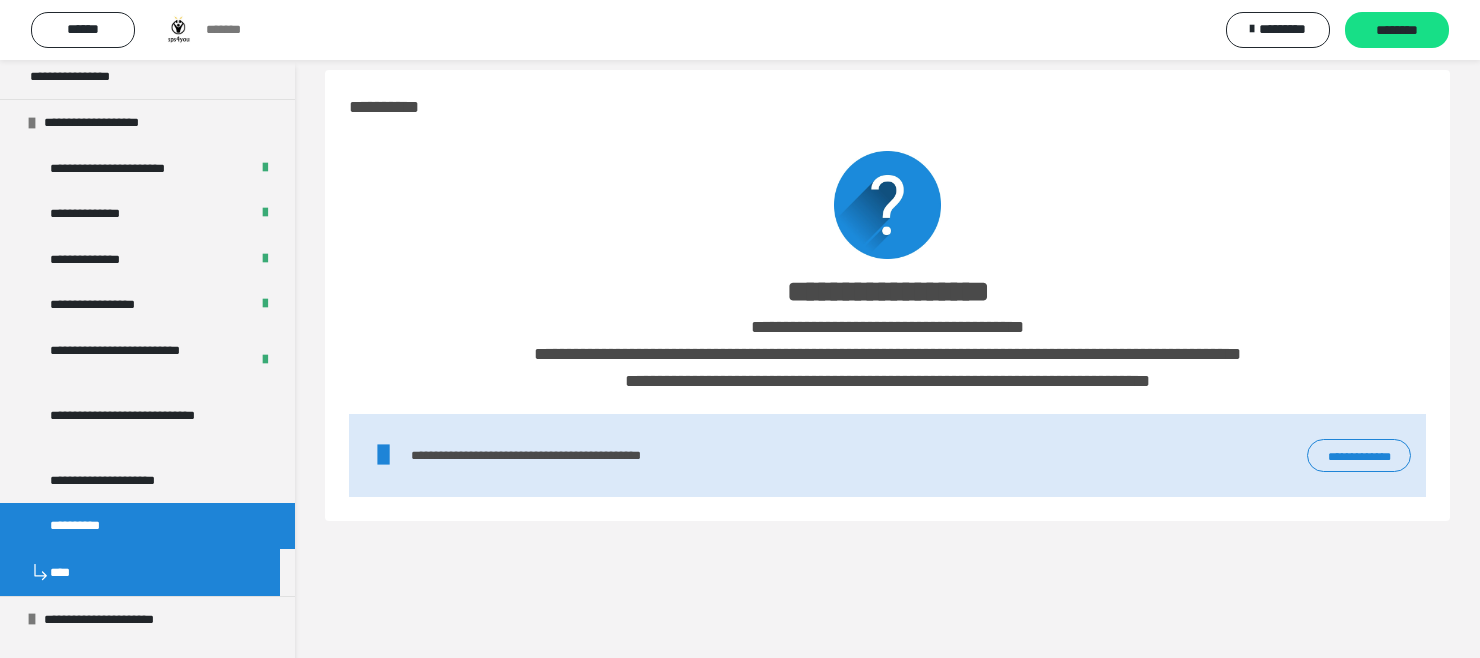 scroll, scrollTop: 0, scrollLeft: 0, axis: both 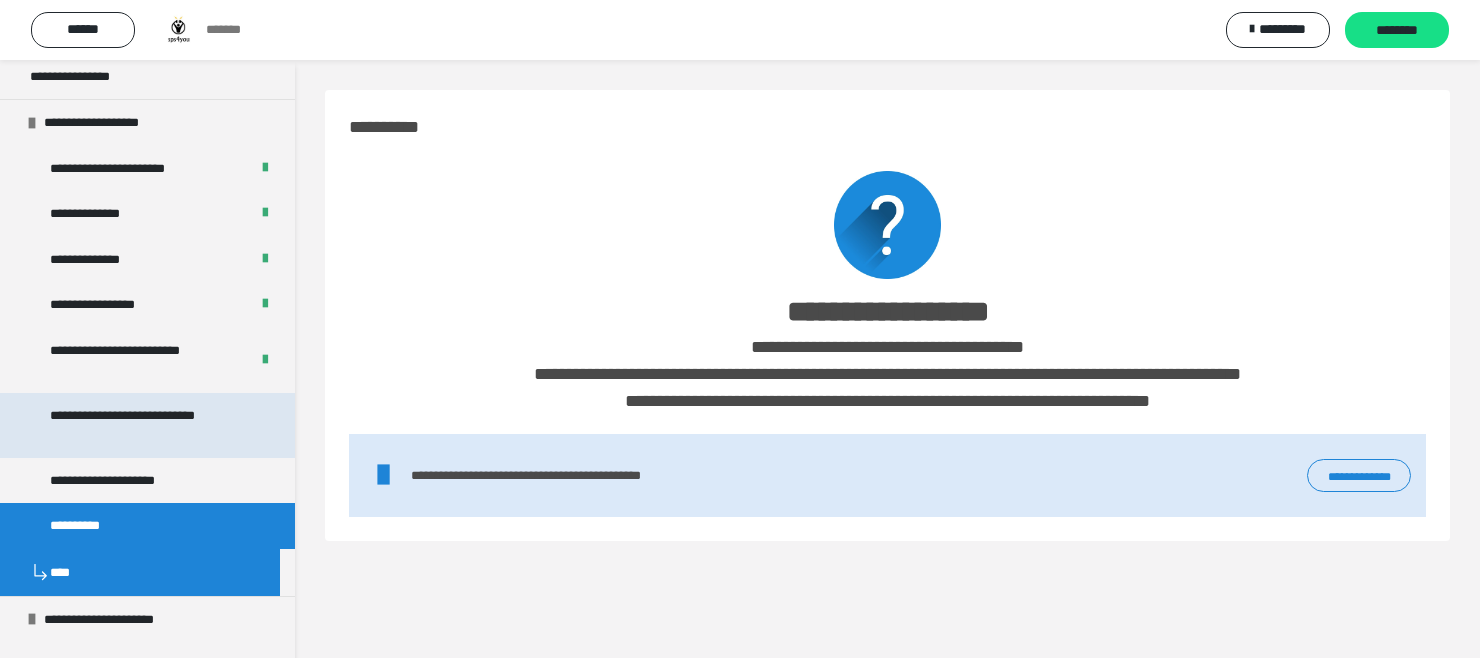 click on "**********" at bounding box center [142, 425] 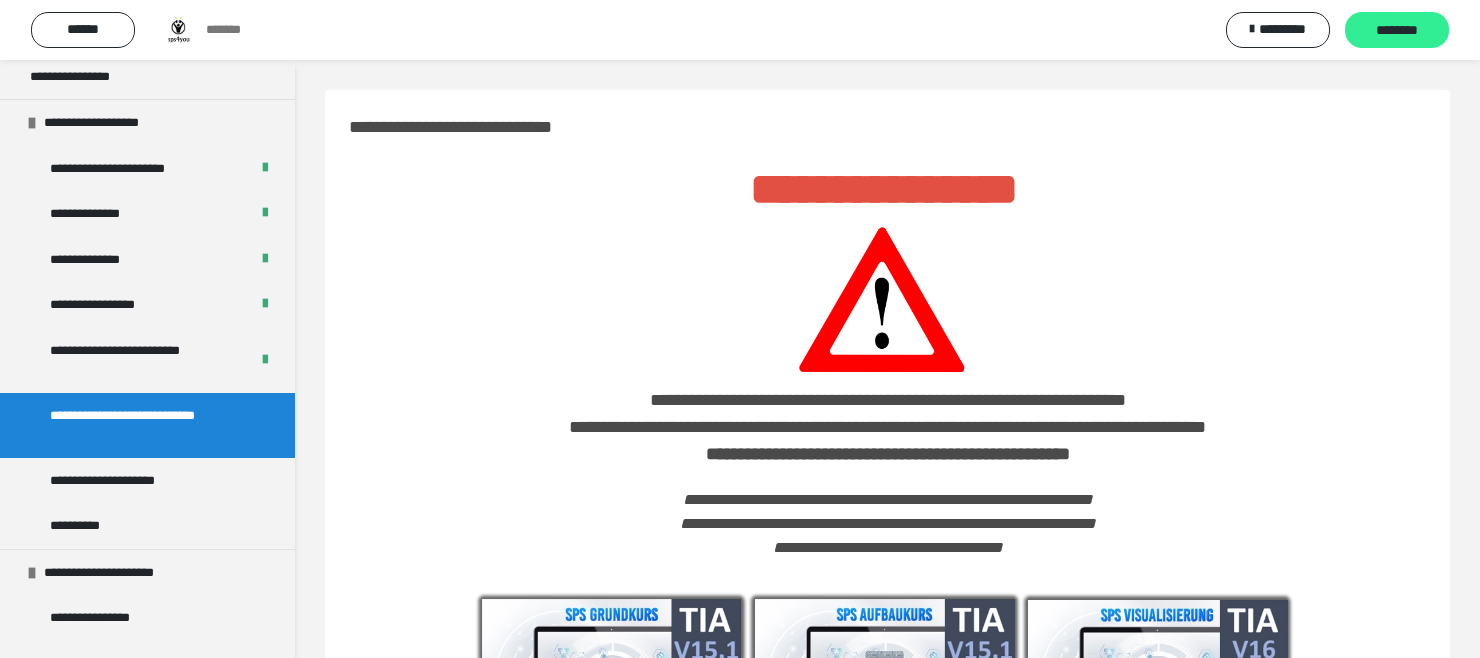 click on "********" at bounding box center [1397, 31] 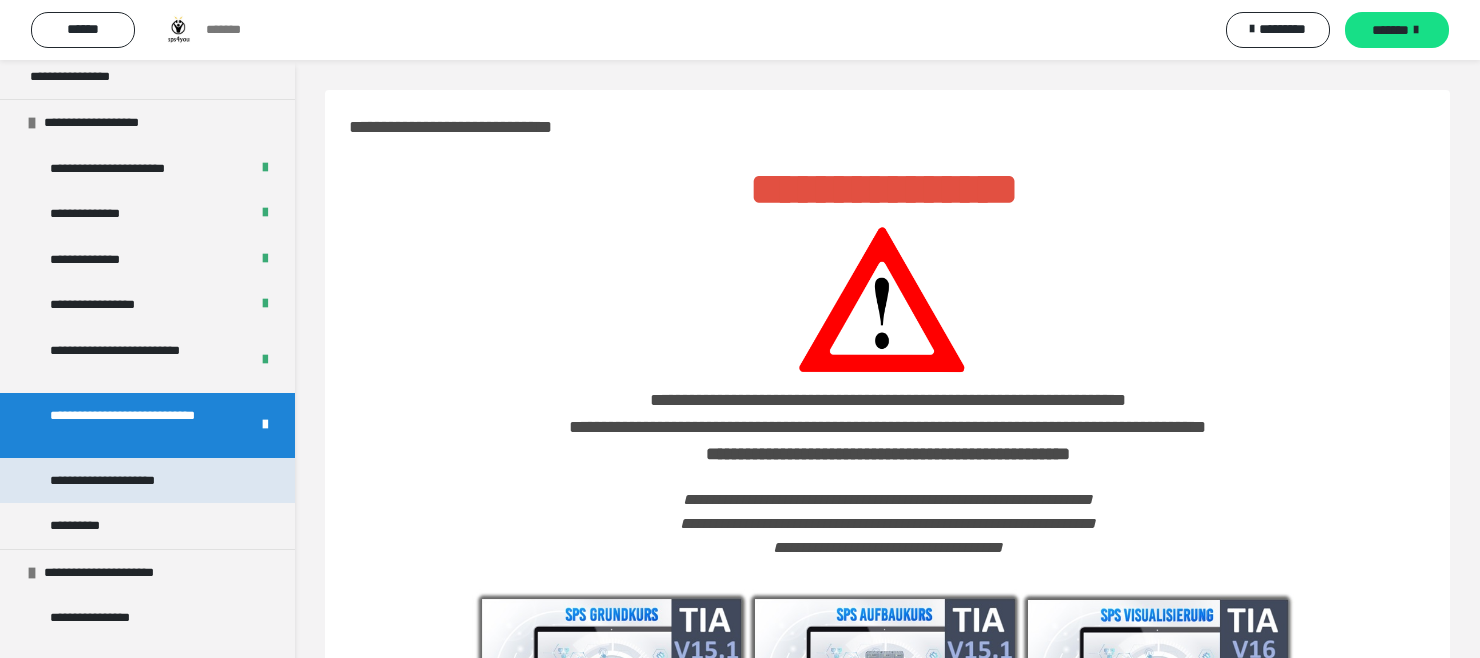 click on "**********" at bounding box center [126, 481] 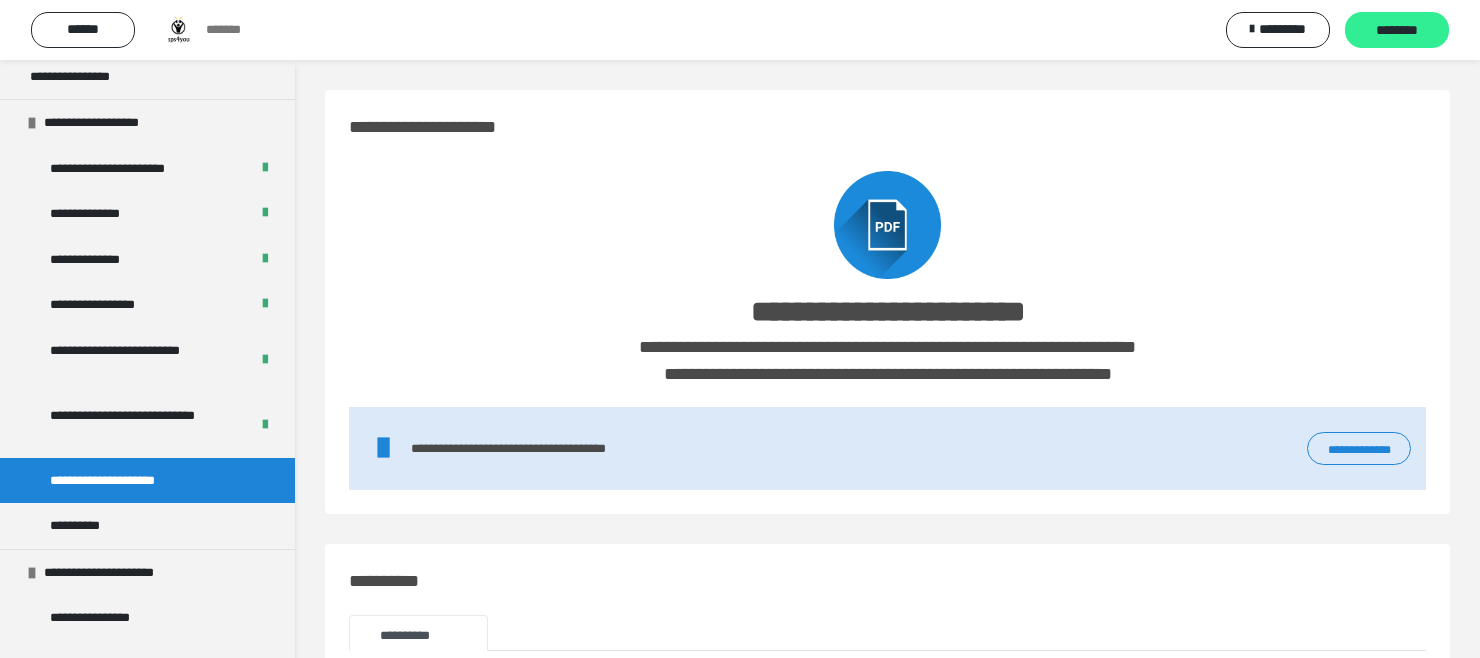 click on "********" at bounding box center (1397, 31) 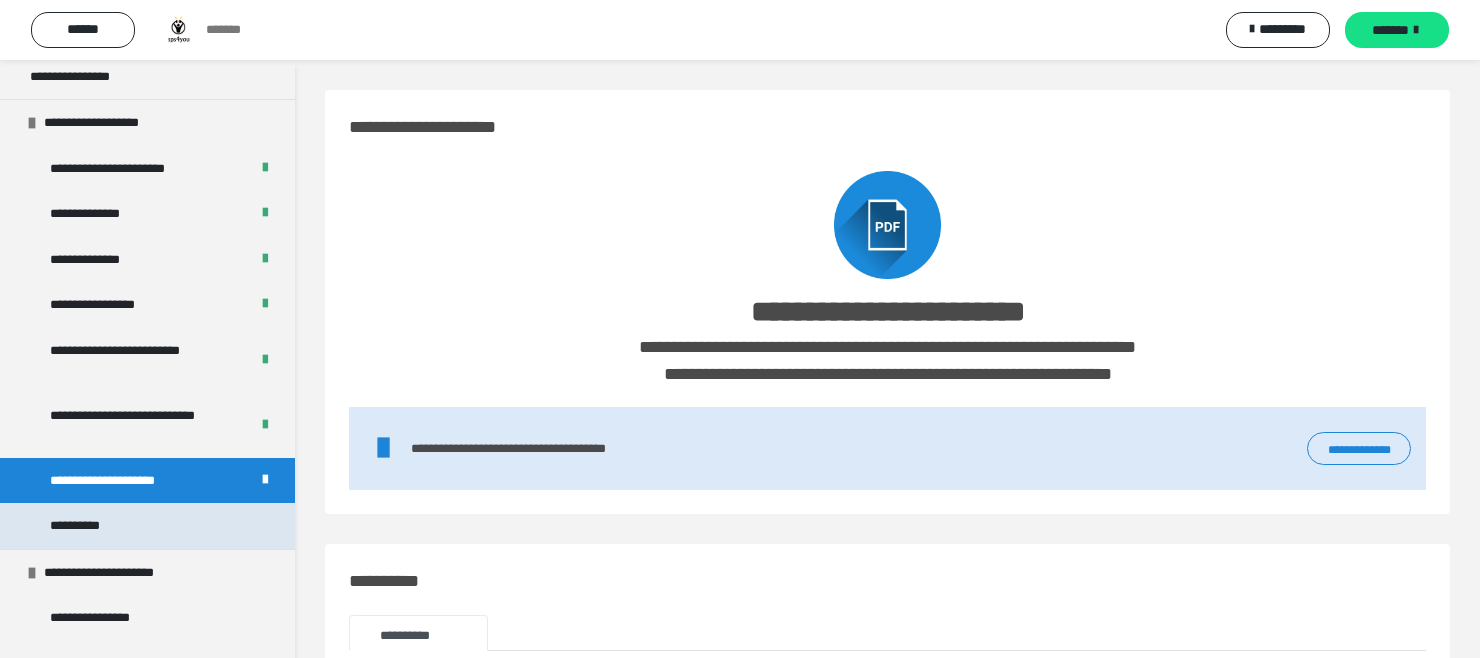 click on "**********" at bounding box center [147, 526] 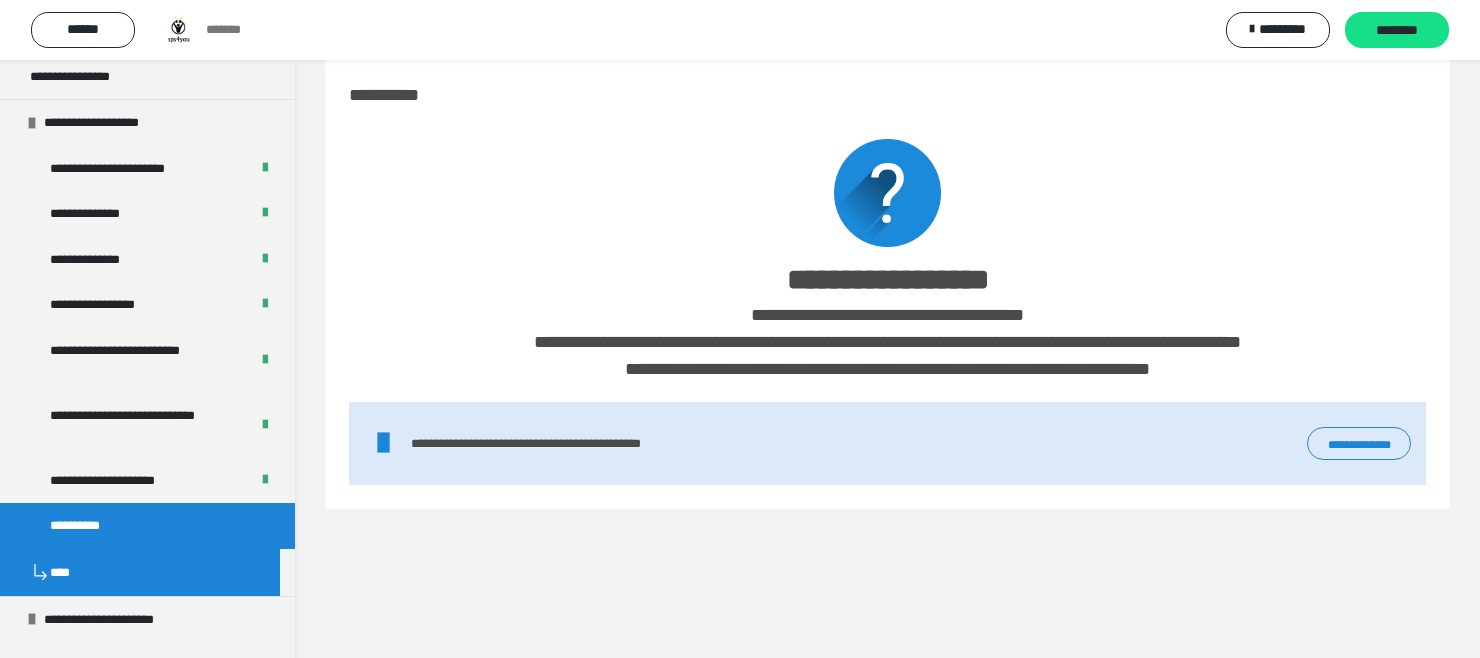 scroll, scrollTop: 60, scrollLeft: 0, axis: vertical 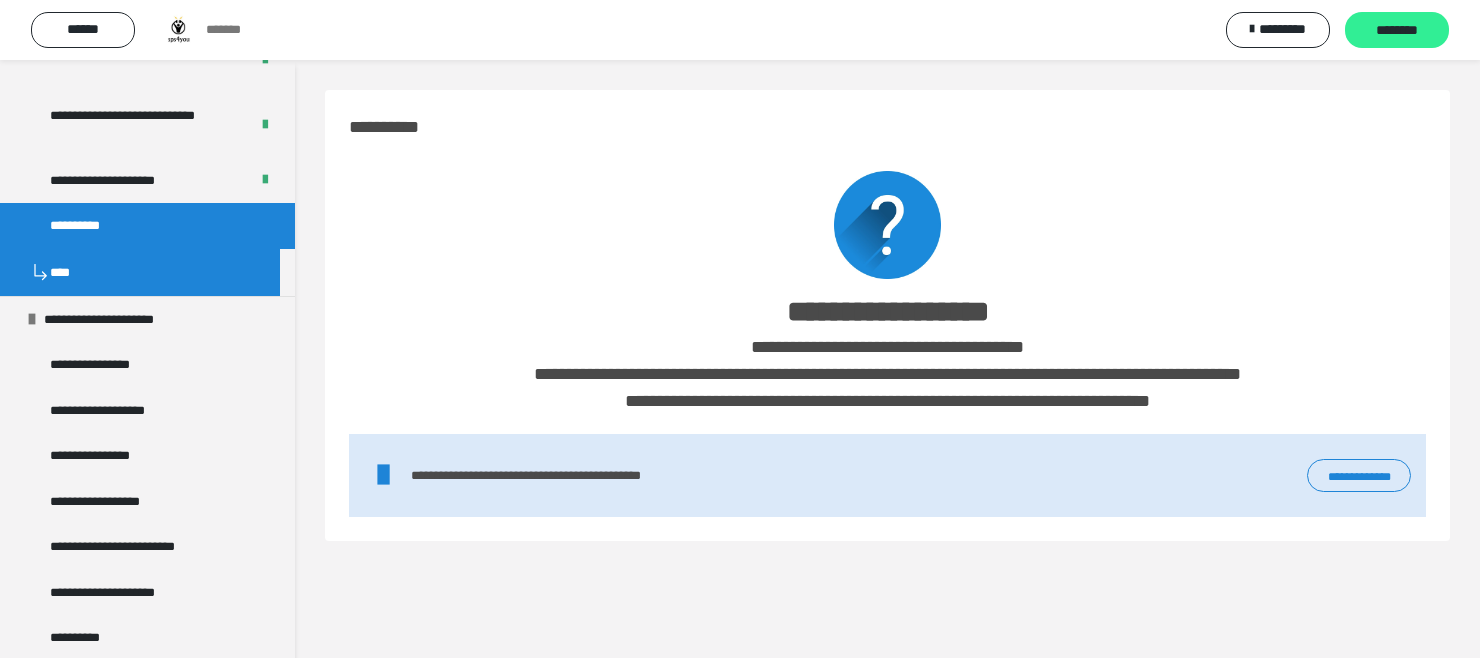 click on "********" at bounding box center [1397, 31] 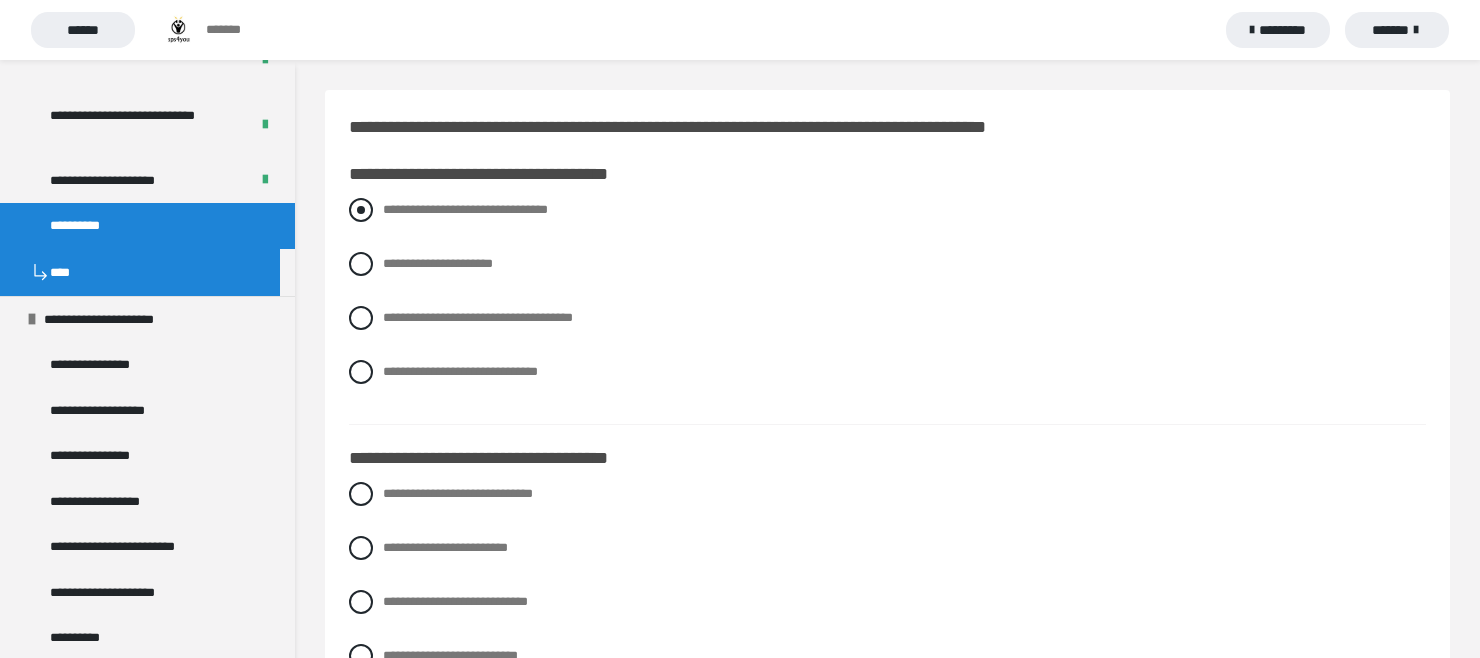 click at bounding box center [361, 210] 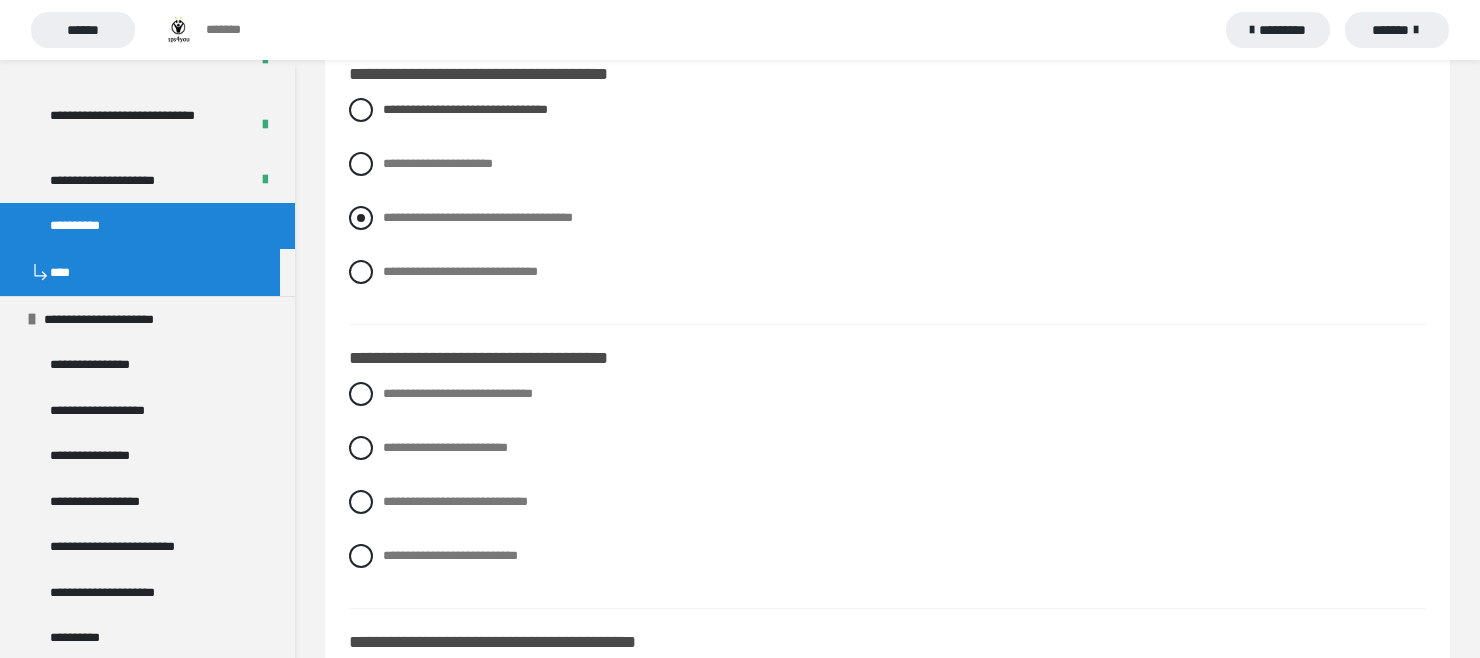 scroll, scrollTop: 200, scrollLeft: 0, axis: vertical 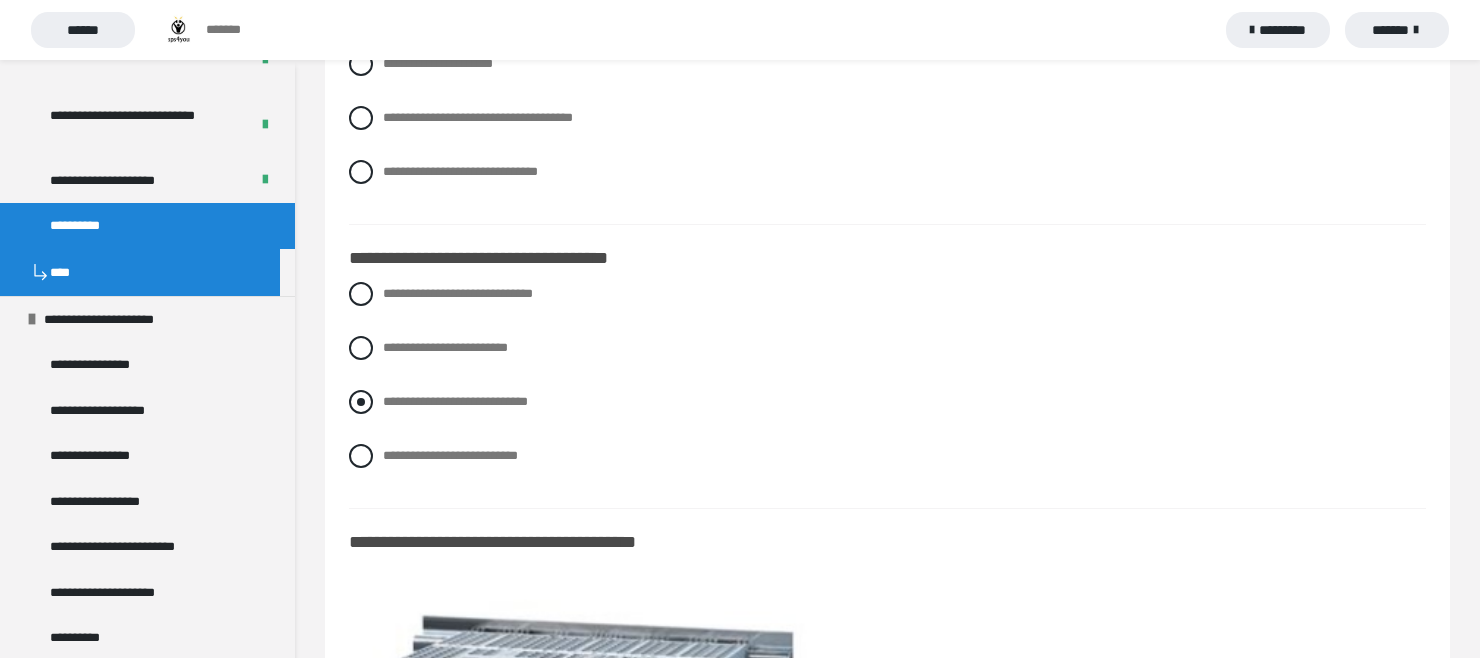click at bounding box center [361, 402] 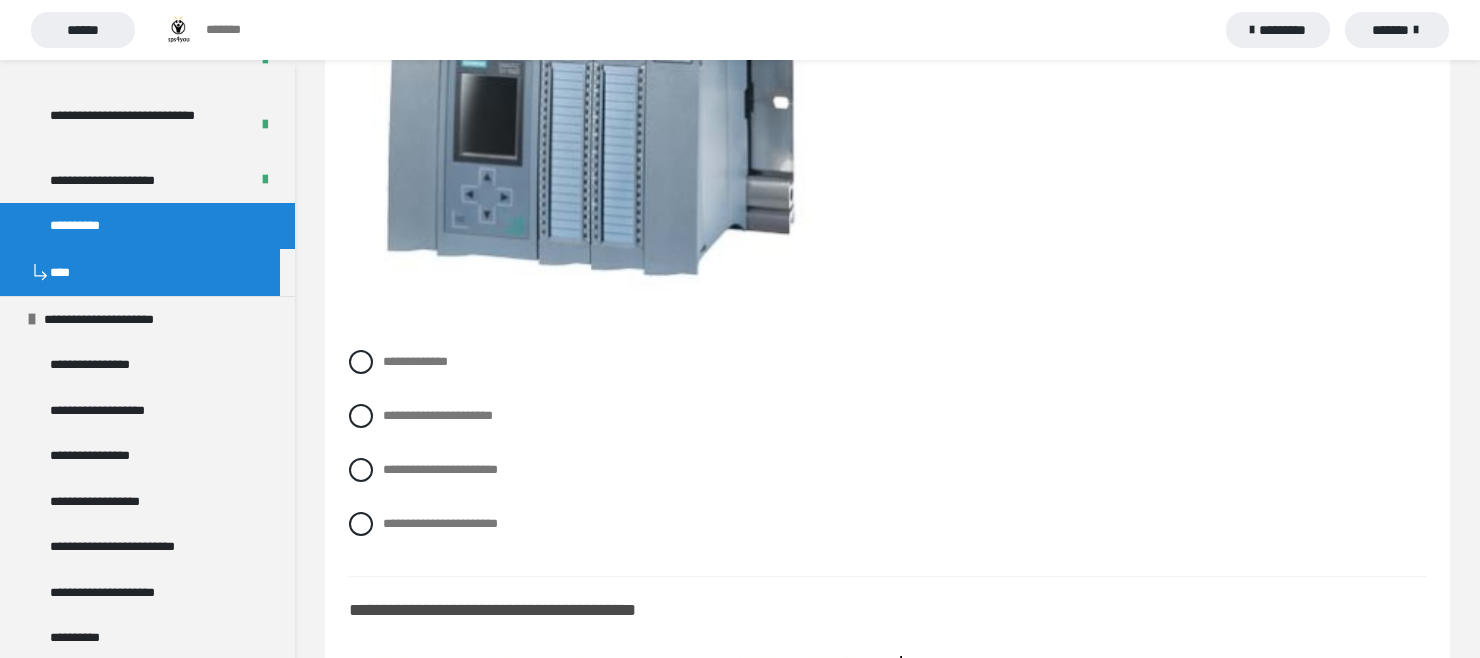 scroll, scrollTop: 800, scrollLeft: 0, axis: vertical 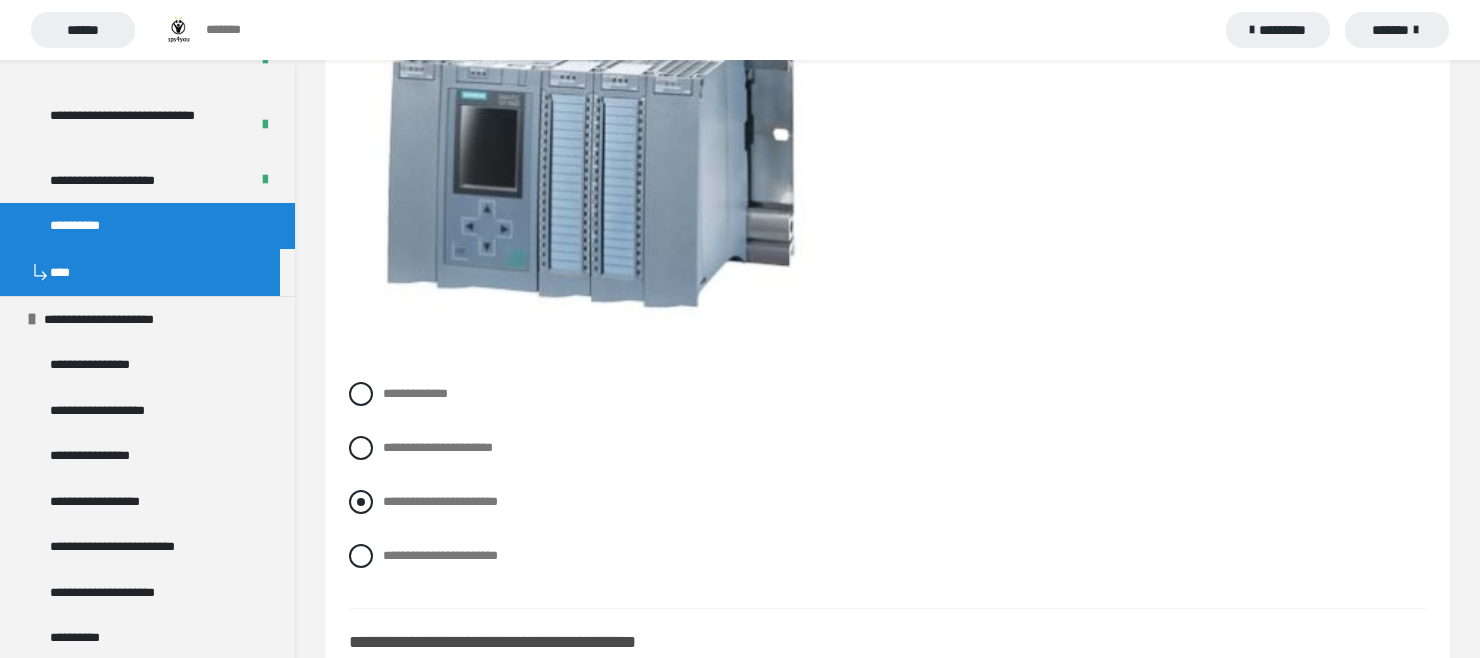 click at bounding box center (361, 502) 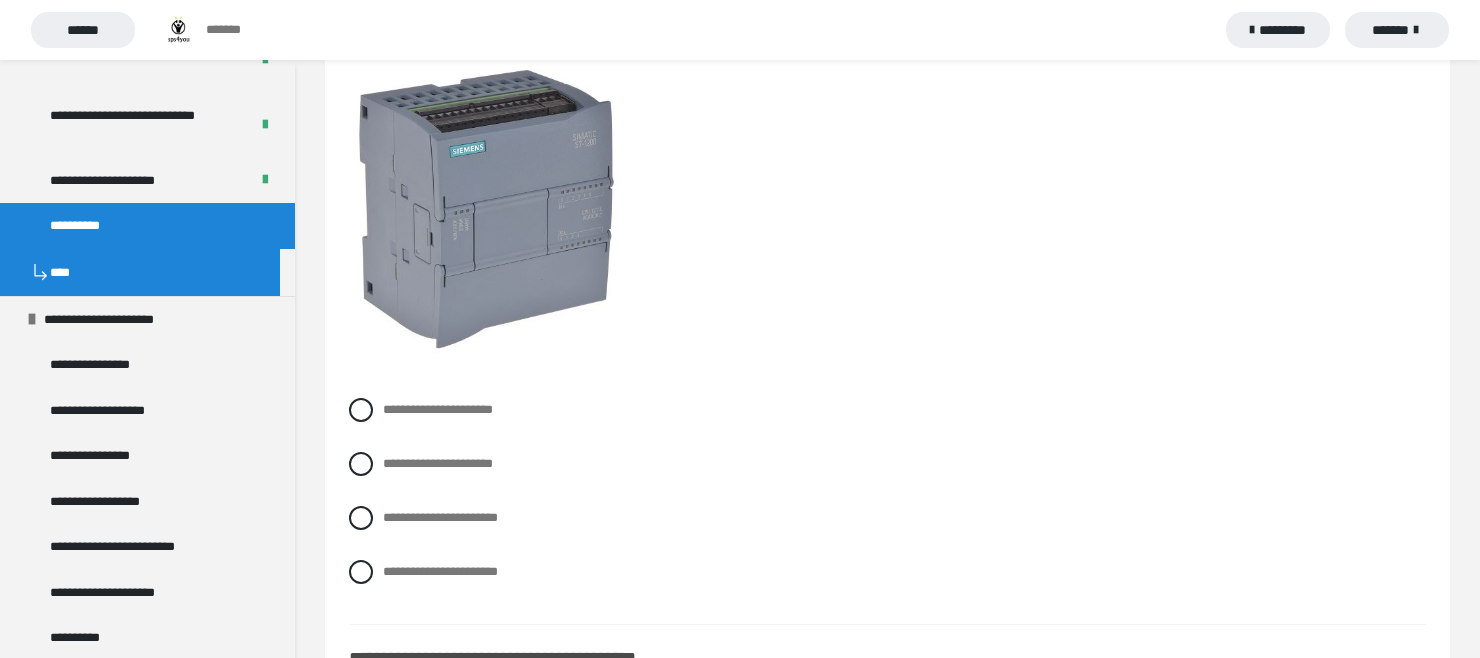 scroll, scrollTop: 2000, scrollLeft: 0, axis: vertical 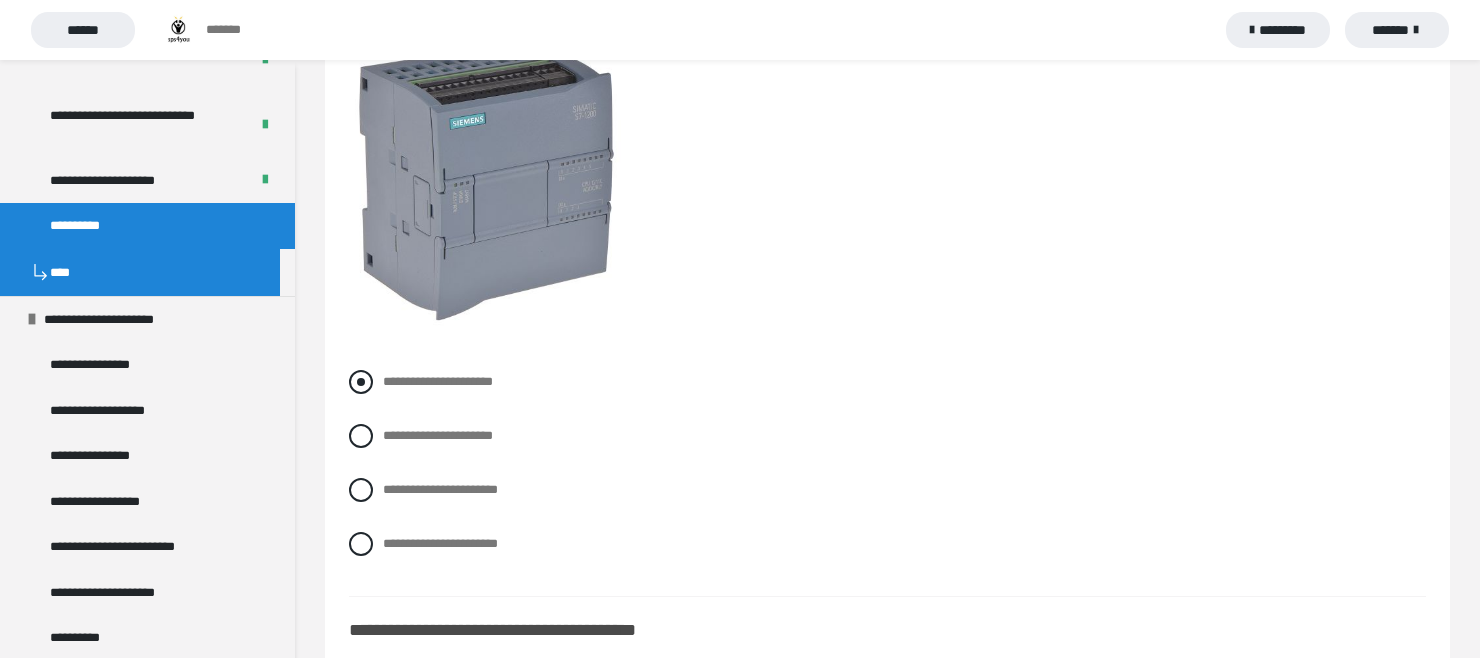 click on "**********" at bounding box center (887, 382) 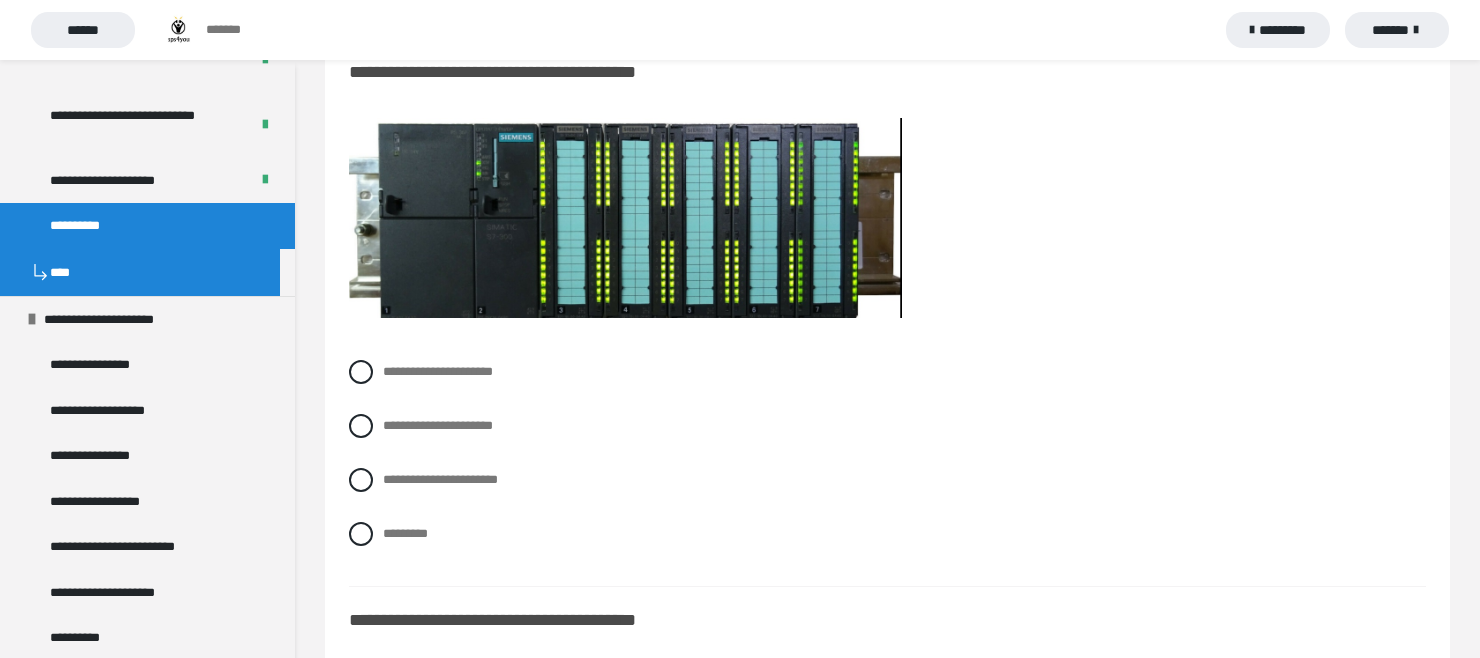 scroll, scrollTop: 1400, scrollLeft: 0, axis: vertical 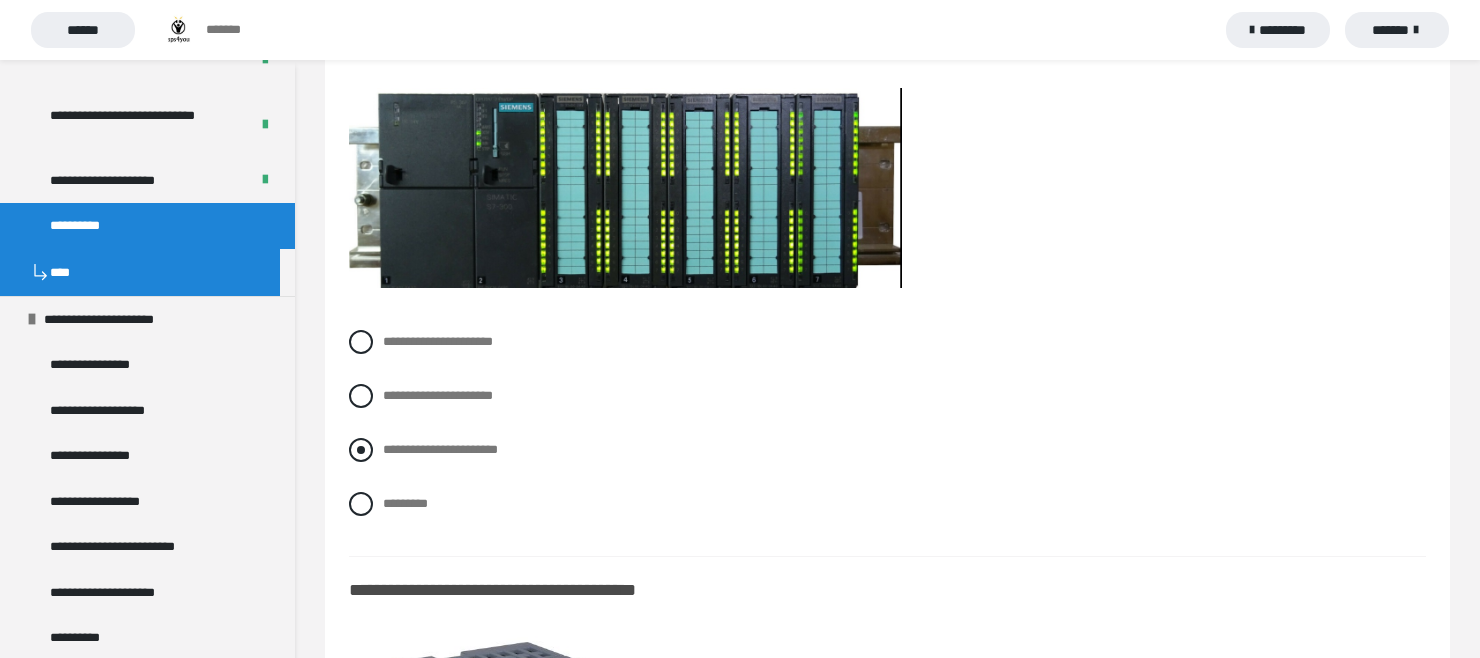 click at bounding box center [361, 450] 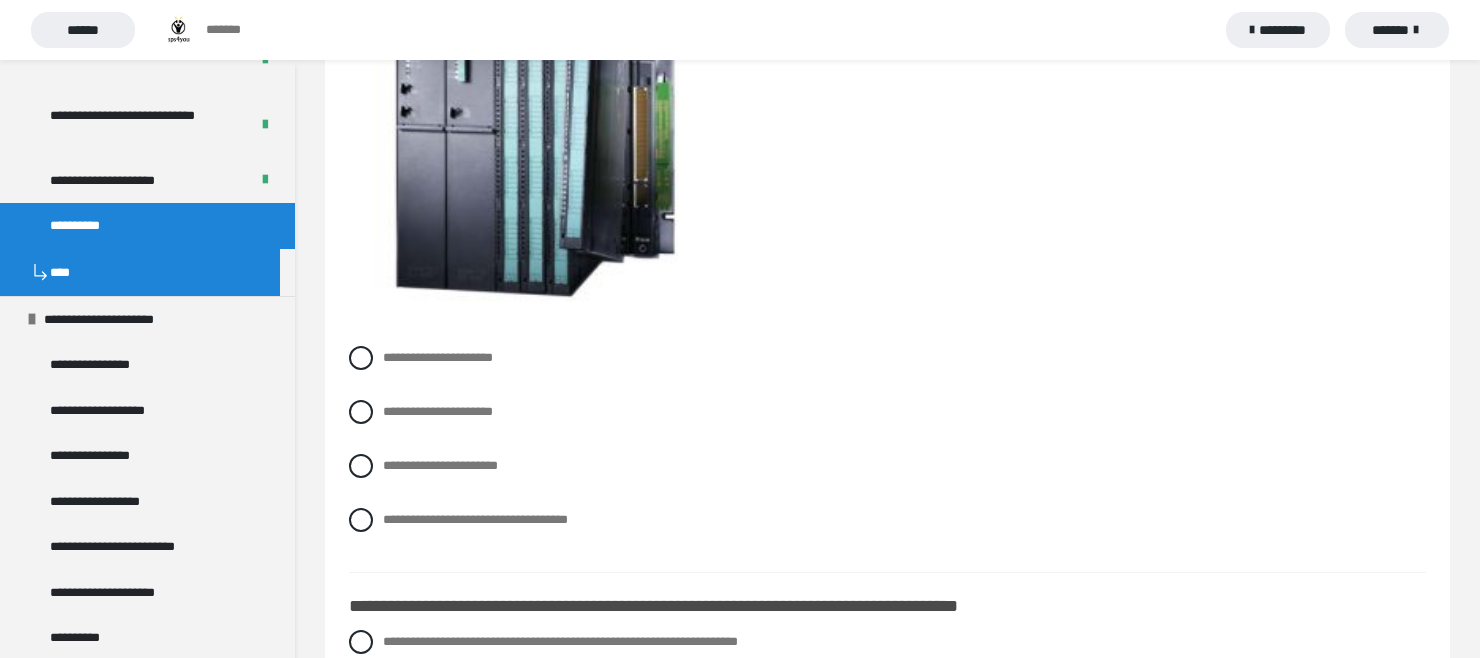 scroll, scrollTop: 2700, scrollLeft: 0, axis: vertical 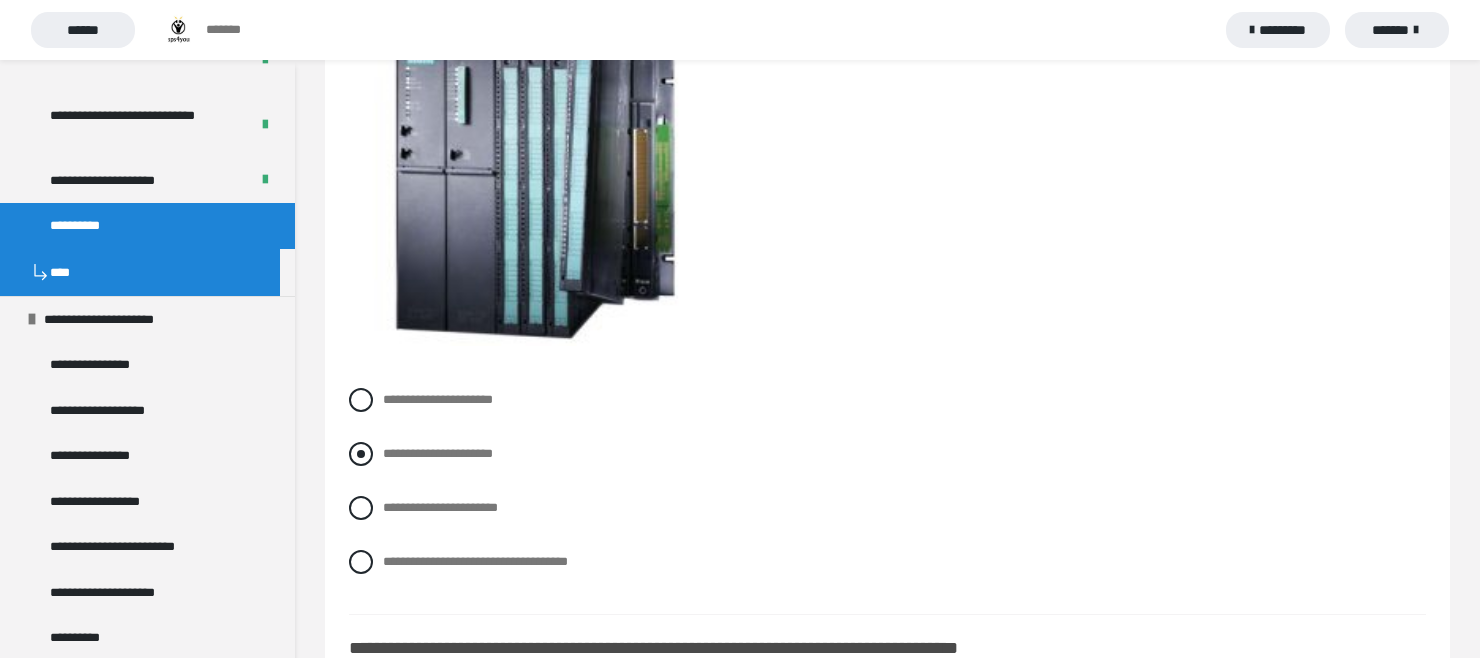 click at bounding box center (361, 454) 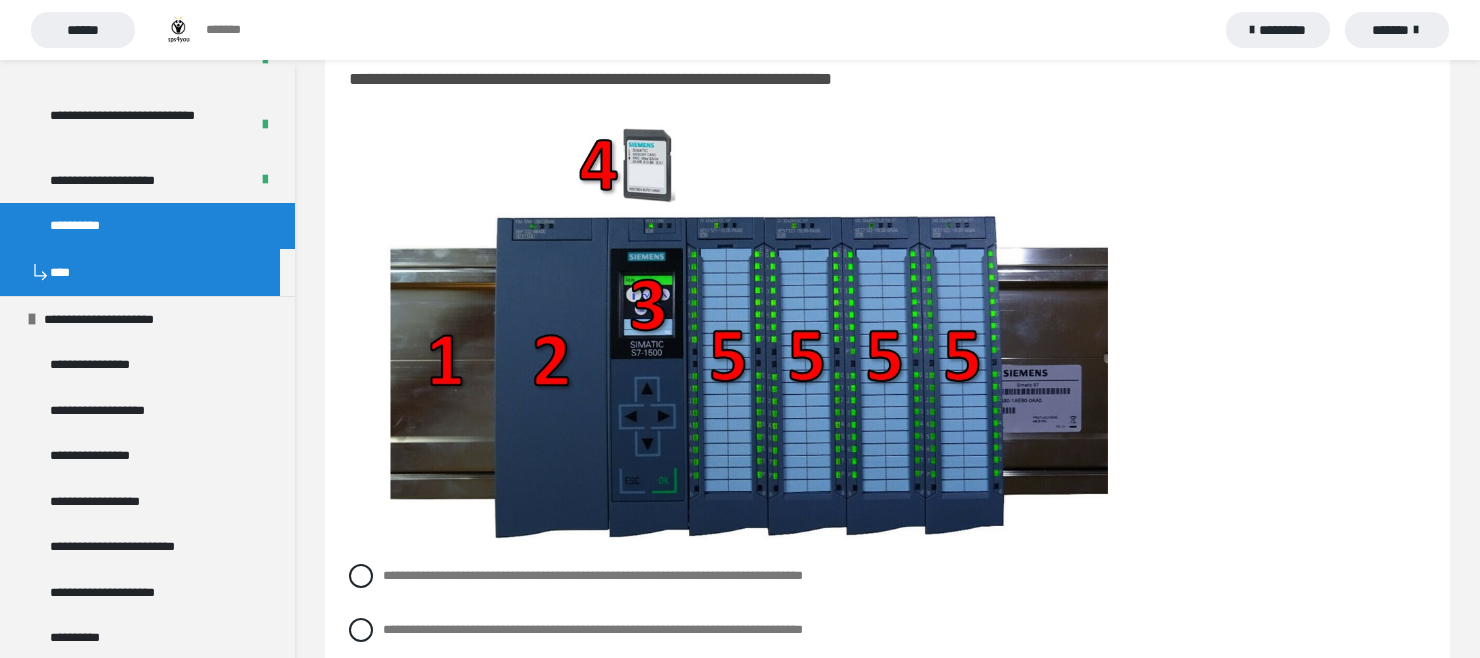 scroll, scrollTop: 3600, scrollLeft: 0, axis: vertical 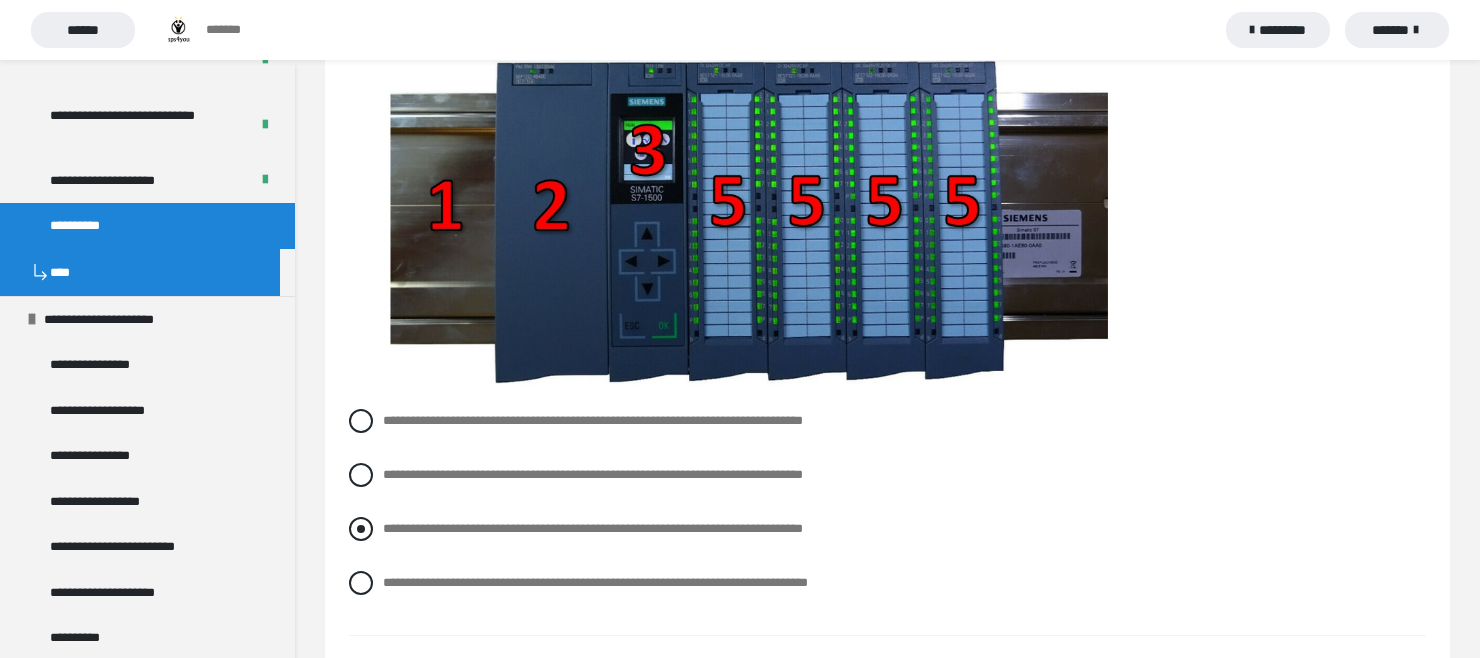 click at bounding box center [361, 529] 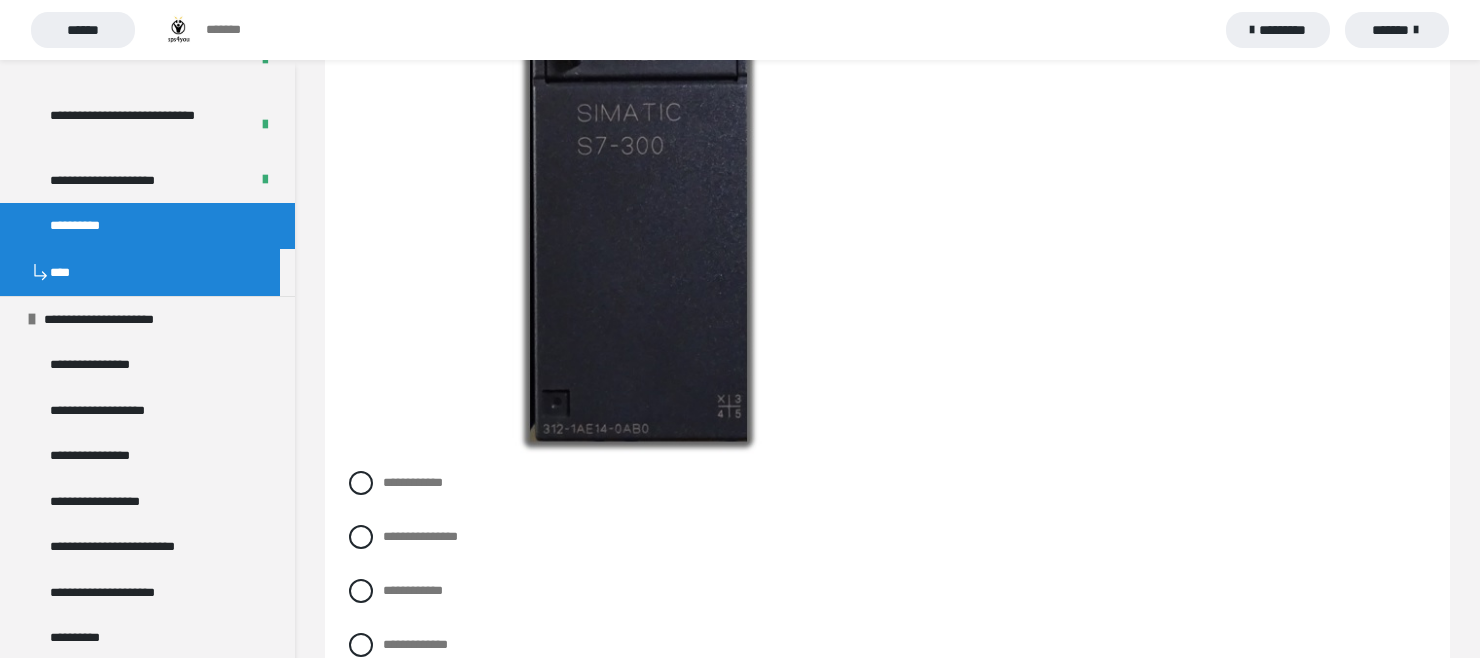 scroll, scrollTop: 4800, scrollLeft: 0, axis: vertical 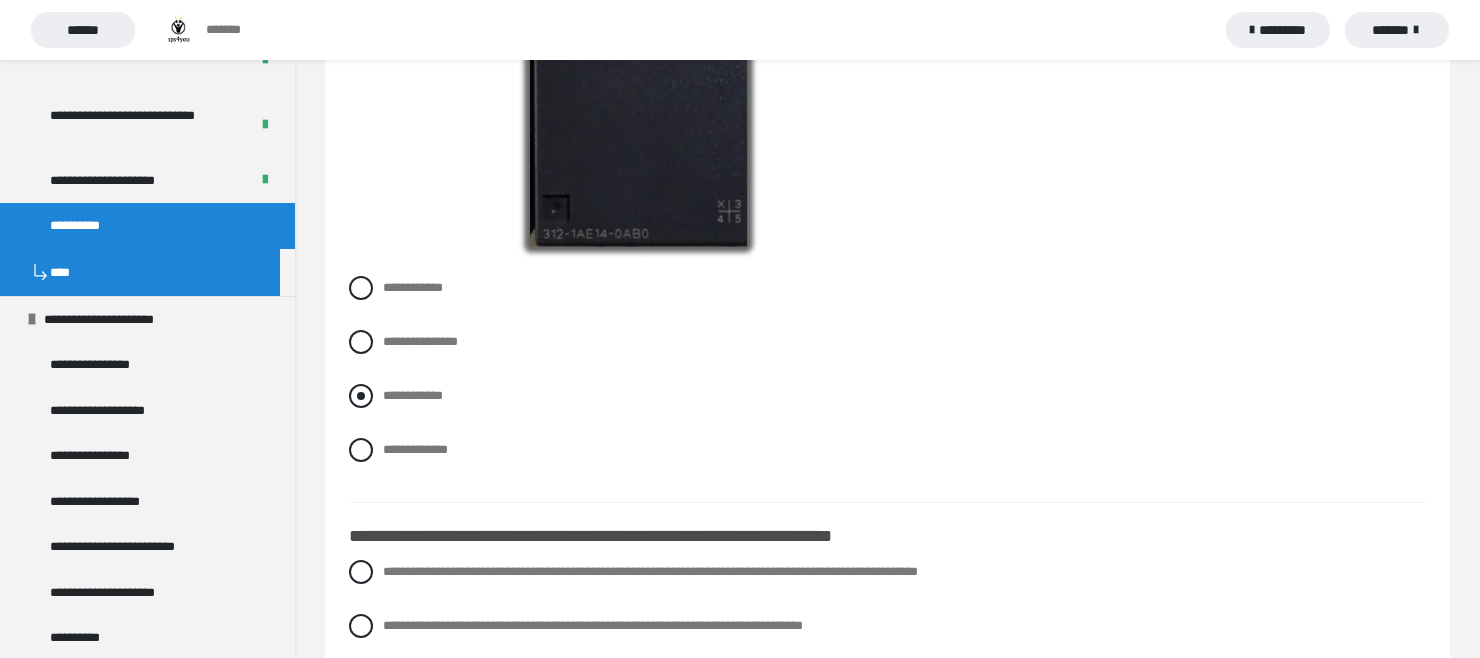 click at bounding box center (361, 396) 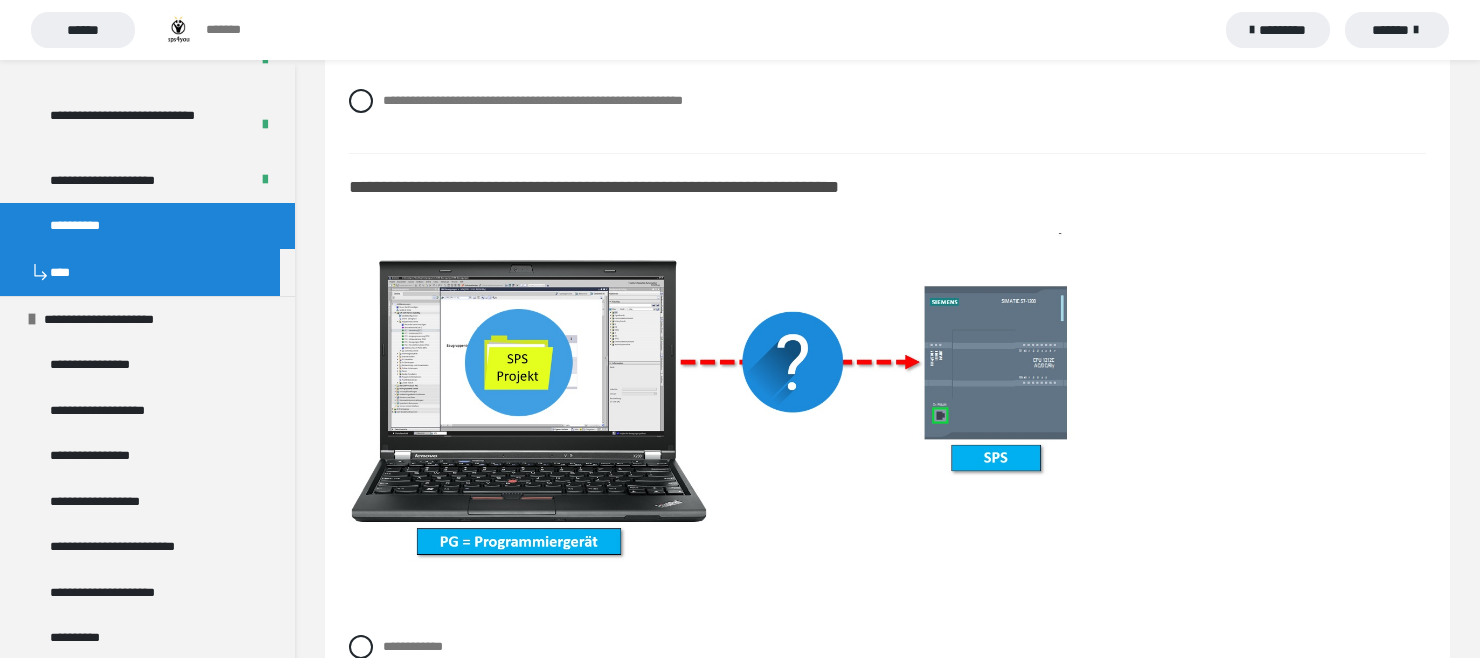 scroll, scrollTop: 8426, scrollLeft: 0, axis: vertical 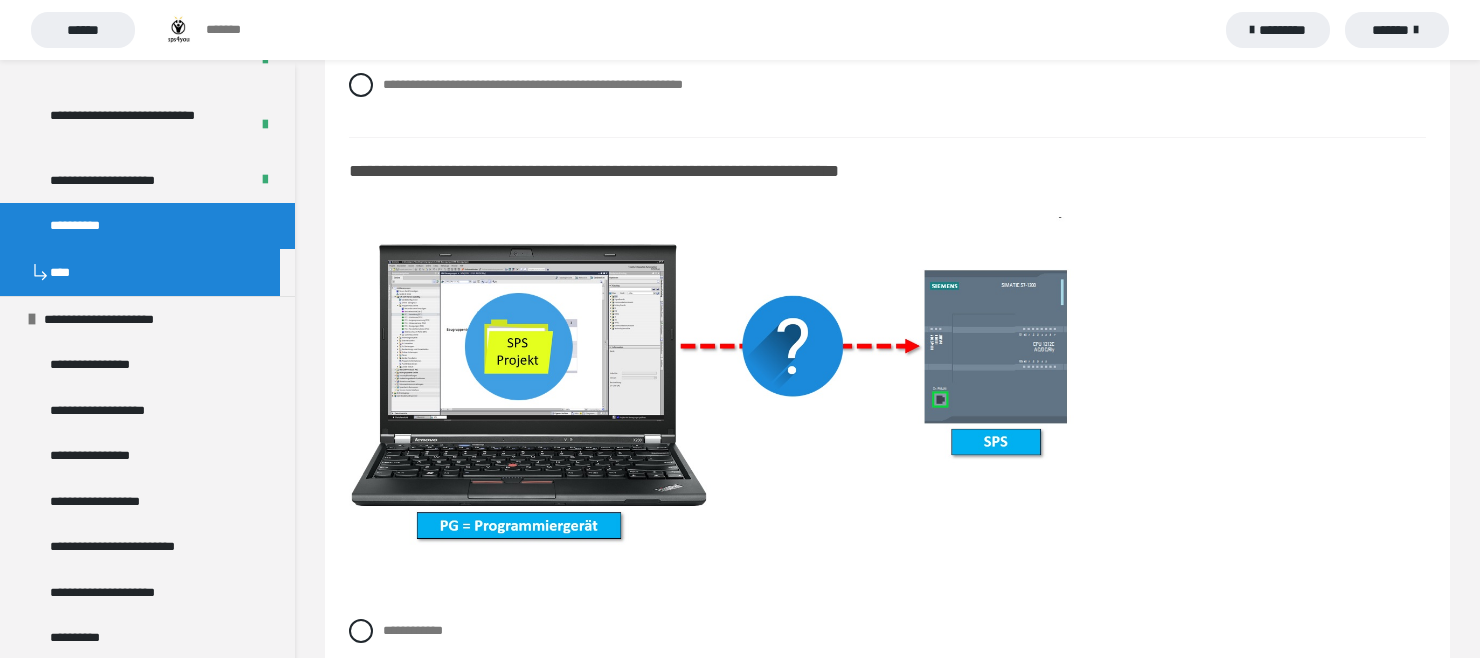 click on "******" at bounding box center (83, 30) 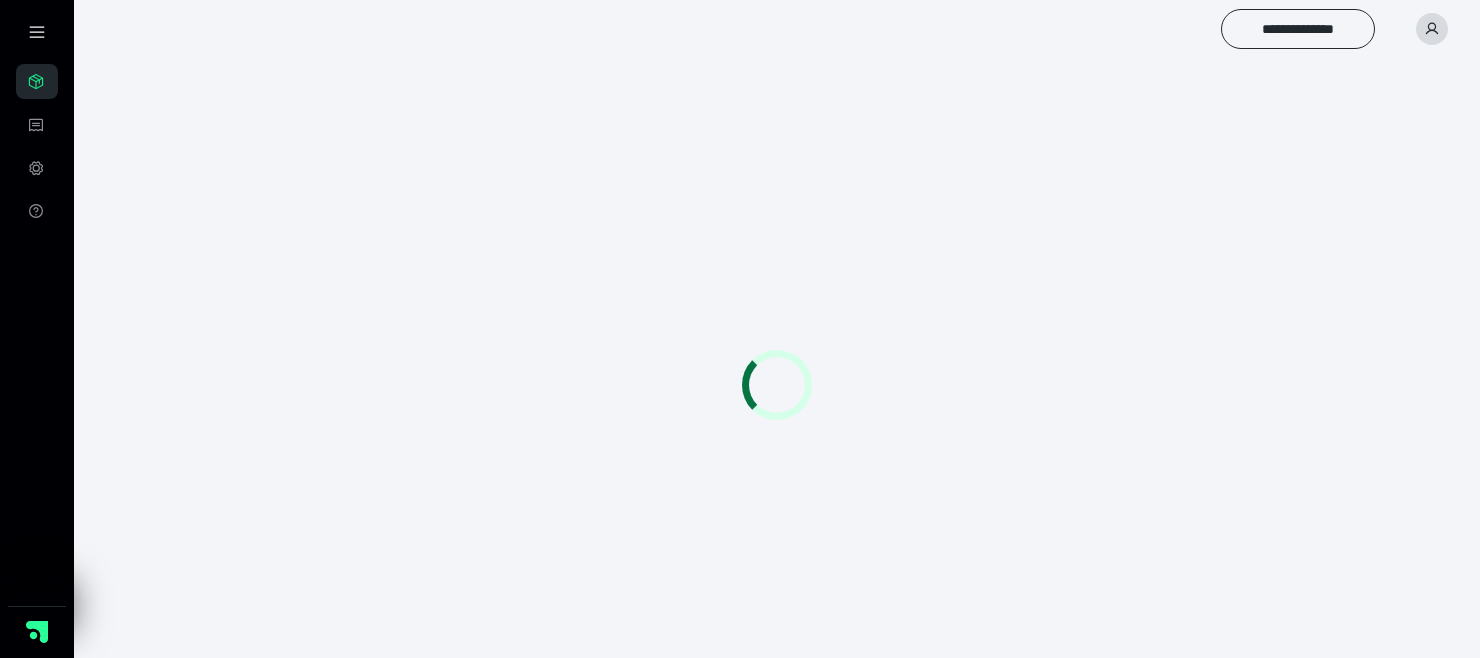 scroll, scrollTop: 0, scrollLeft: 0, axis: both 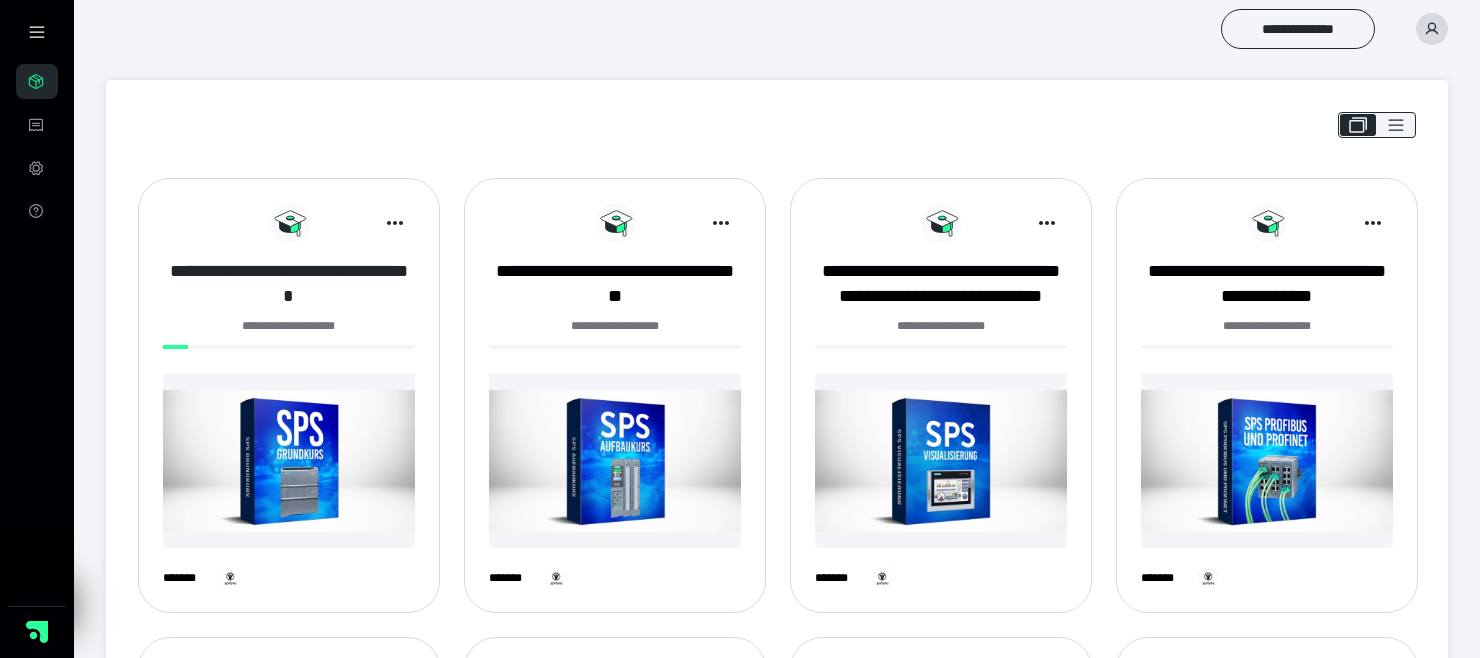 click on "**********" at bounding box center [289, 284] 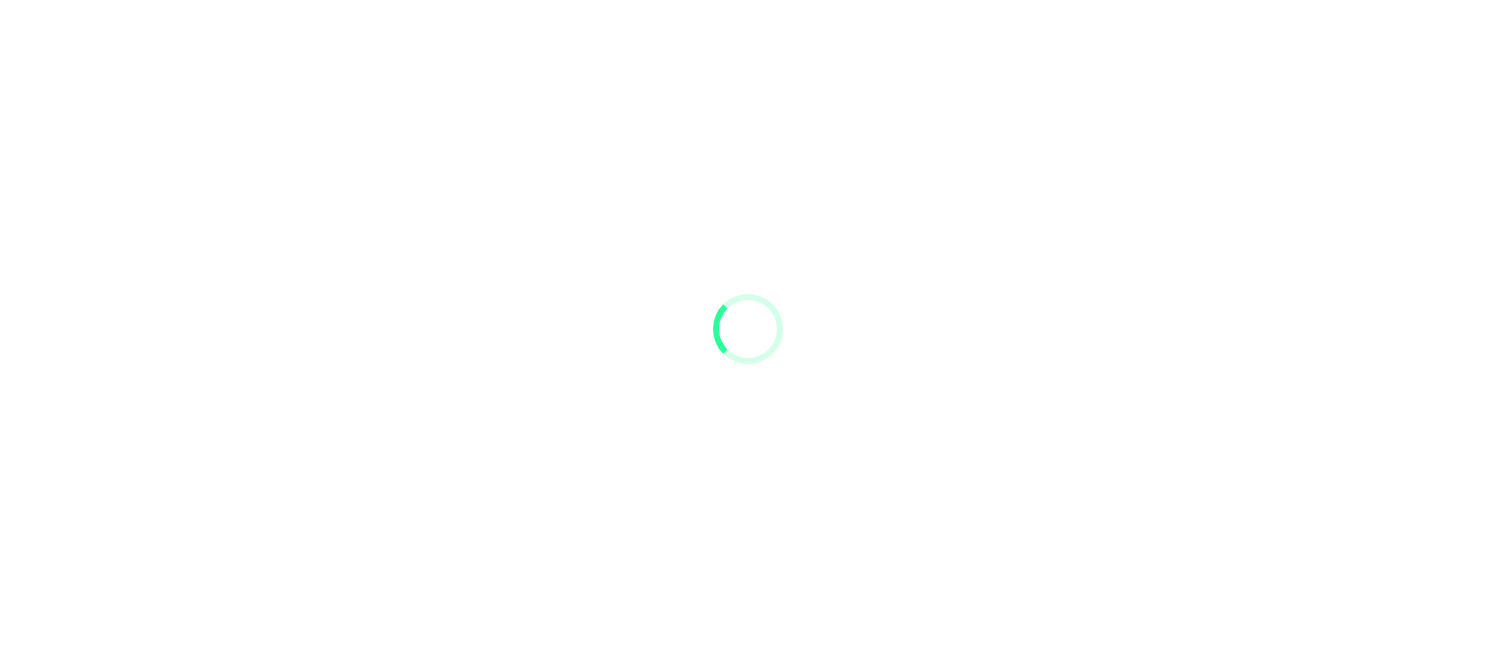 scroll, scrollTop: 0, scrollLeft: 0, axis: both 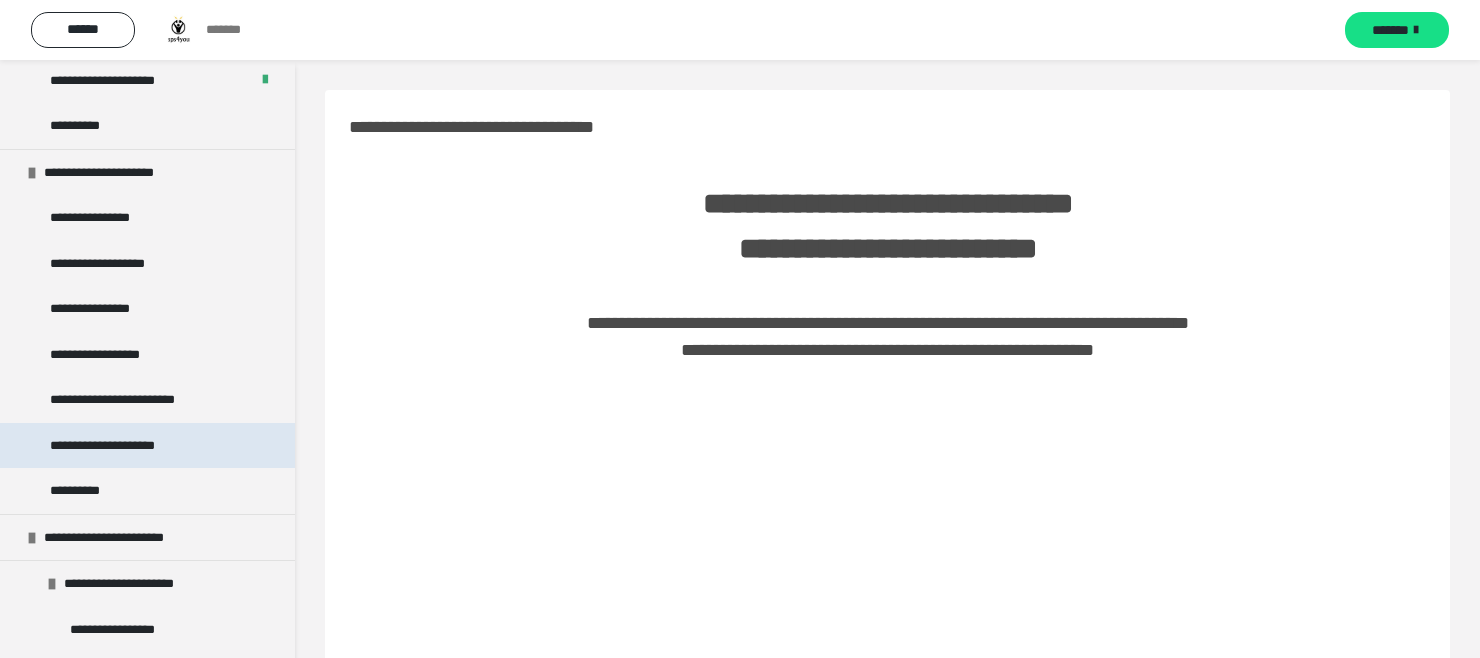 click on "**********" at bounding box center (128, 446) 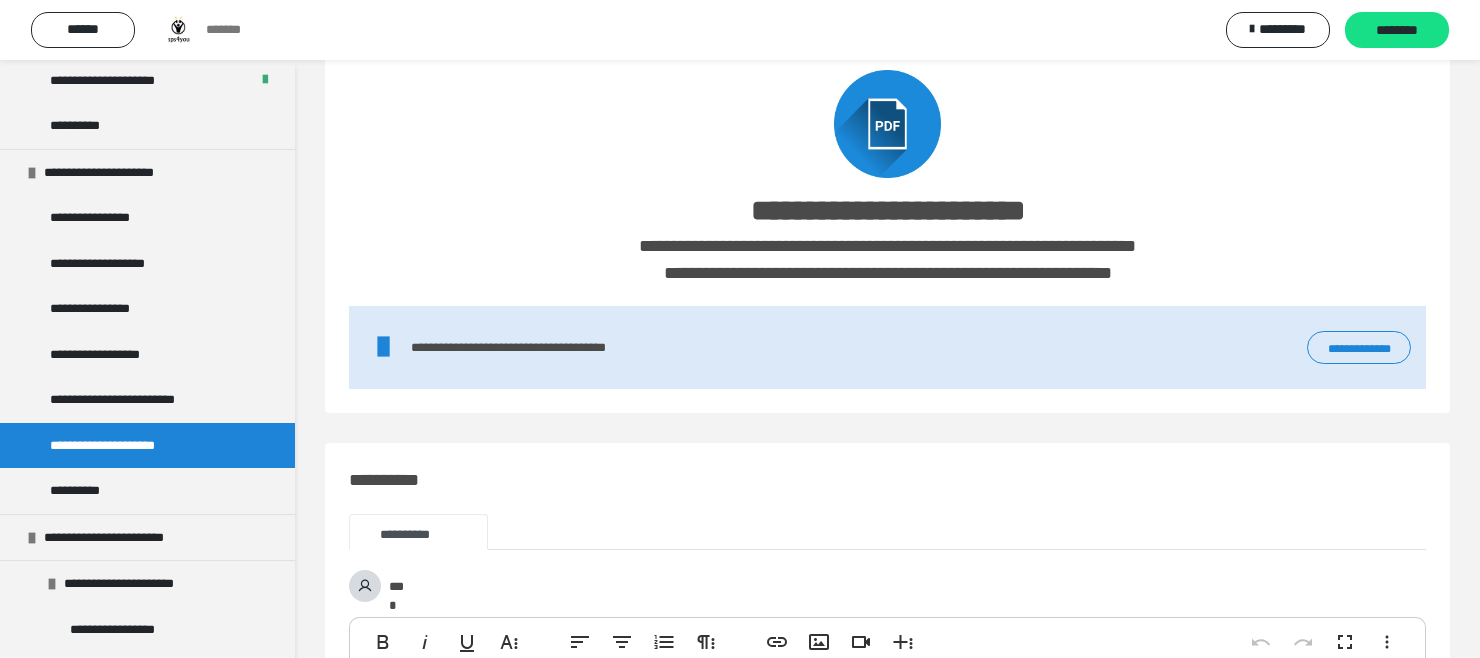 scroll, scrollTop: 100, scrollLeft: 0, axis: vertical 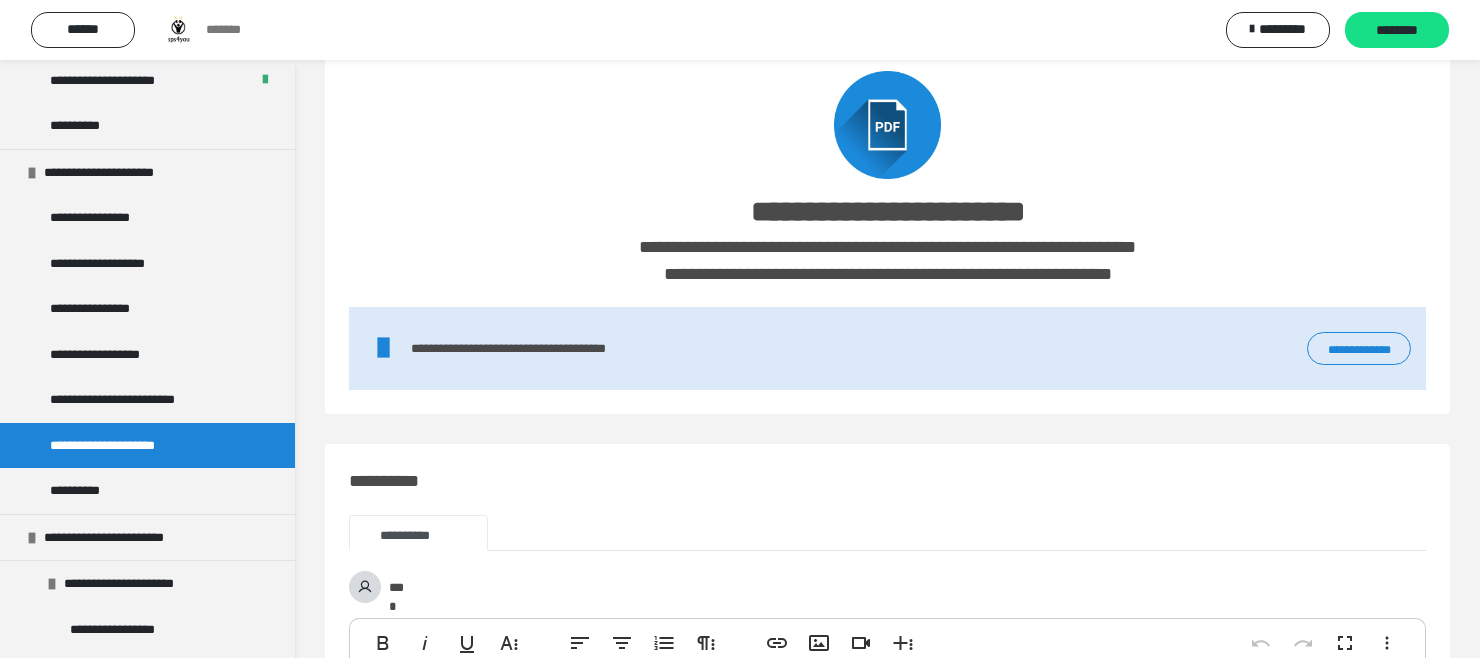 click on "**********" at bounding box center (1359, 349) 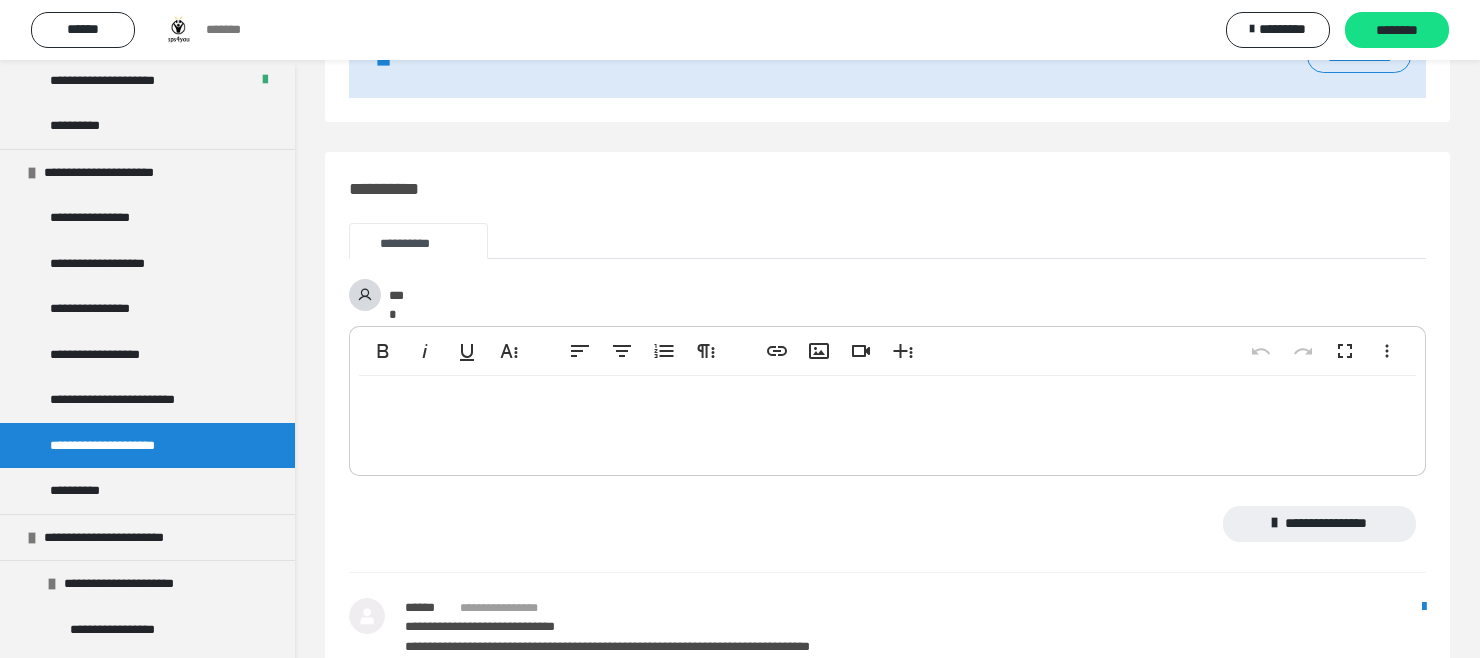 scroll, scrollTop: 400, scrollLeft: 0, axis: vertical 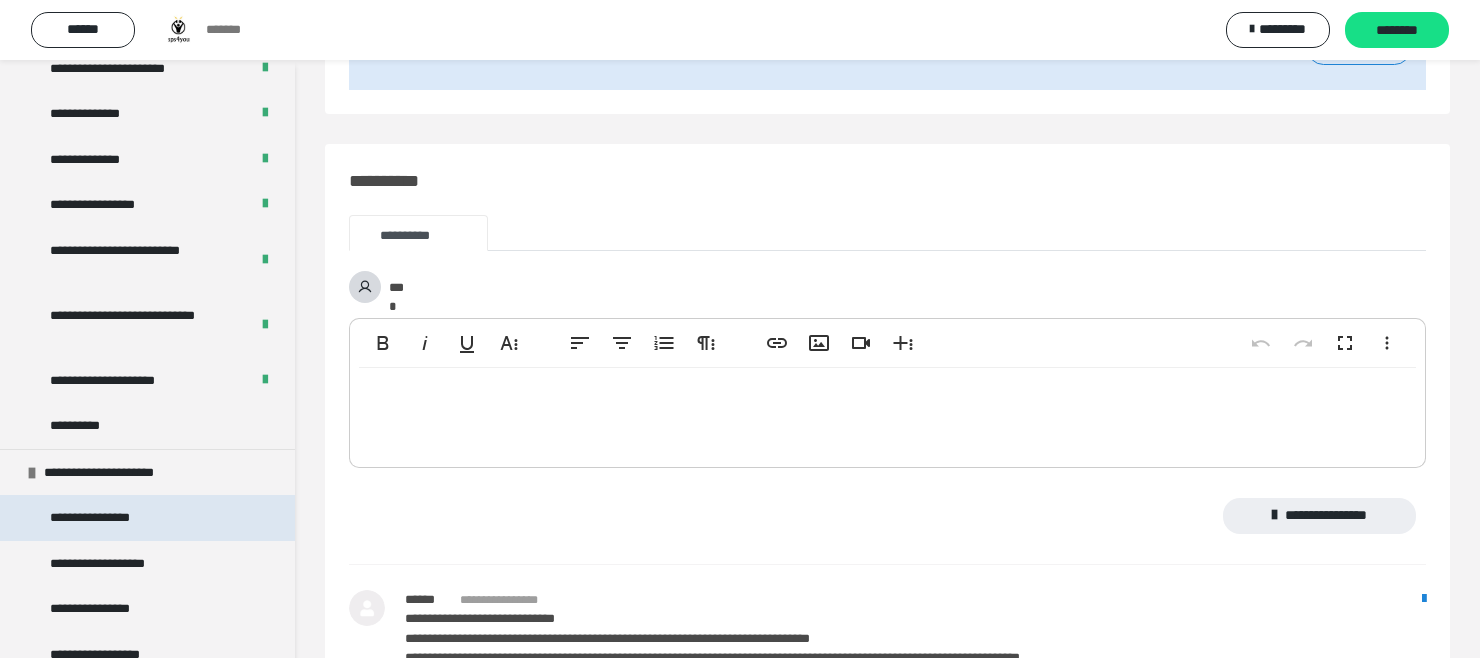 click on "**********" at bounding box center [101, 518] 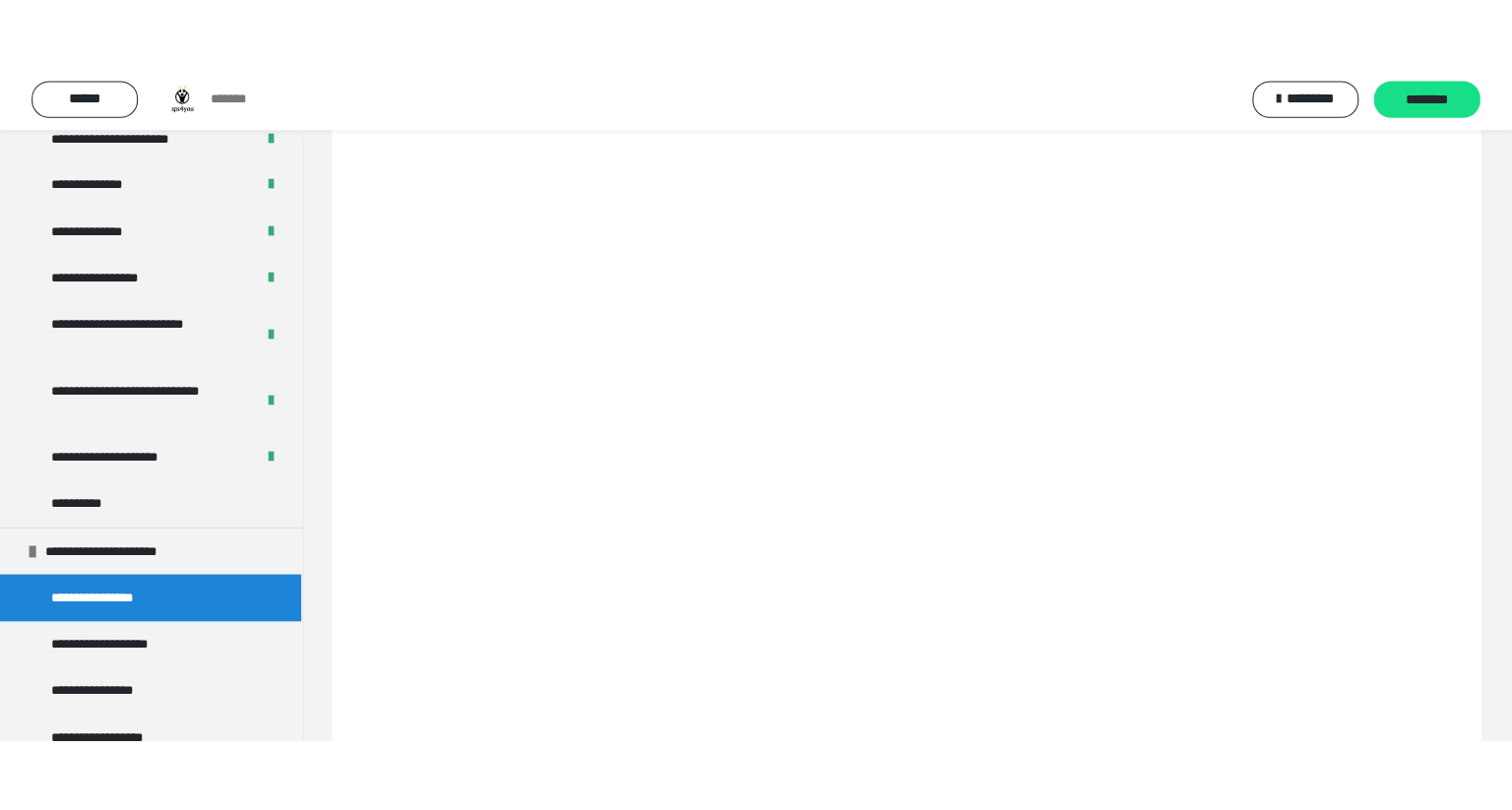 scroll, scrollTop: 295, scrollLeft: 0, axis: vertical 